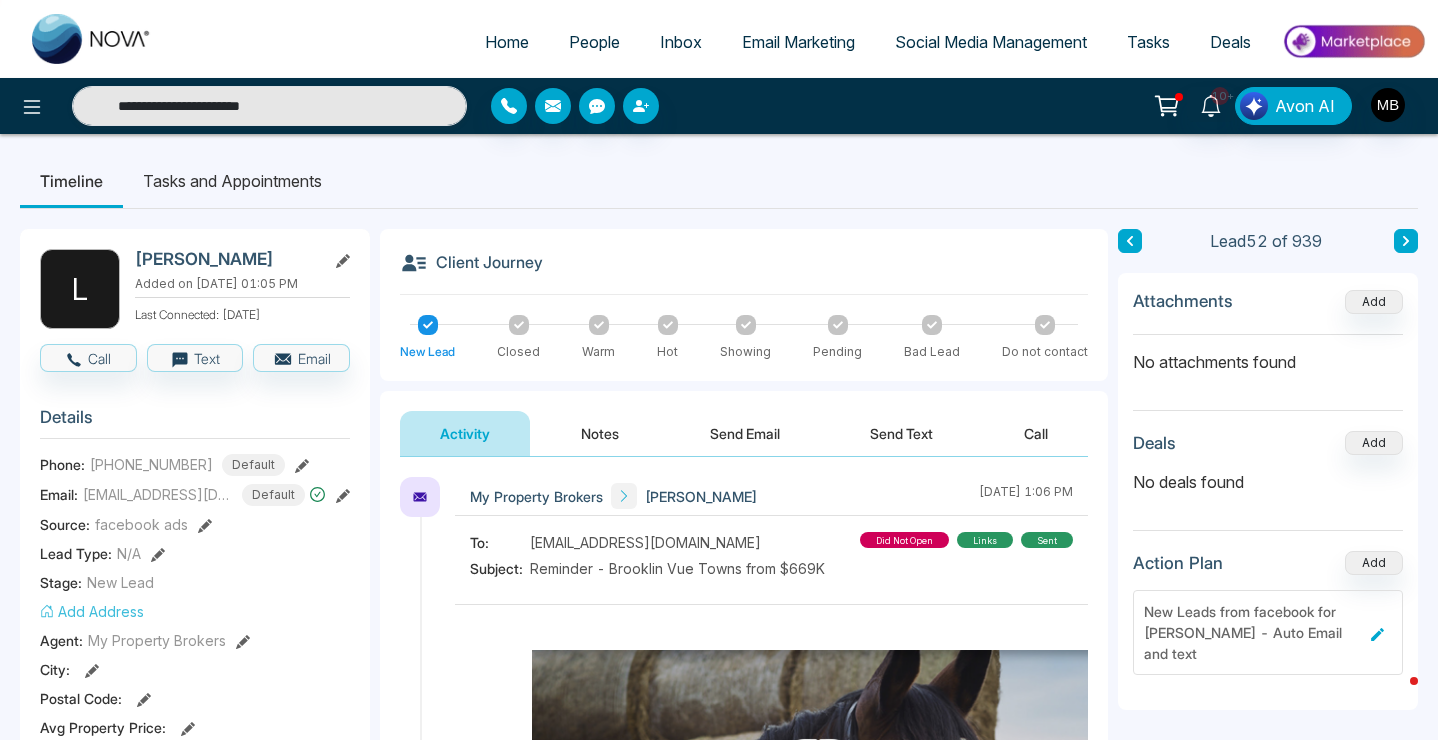 scroll, scrollTop: 41, scrollLeft: 0, axis: vertical 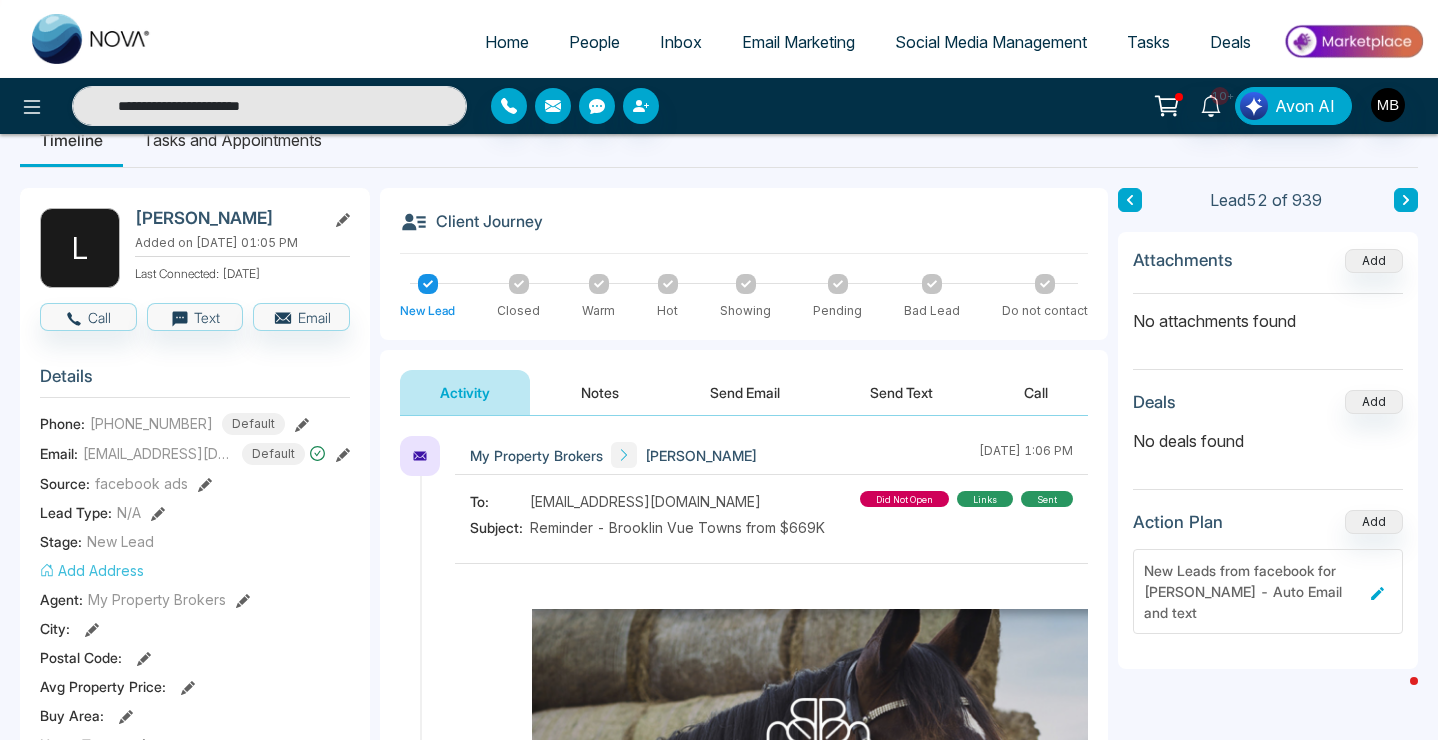click 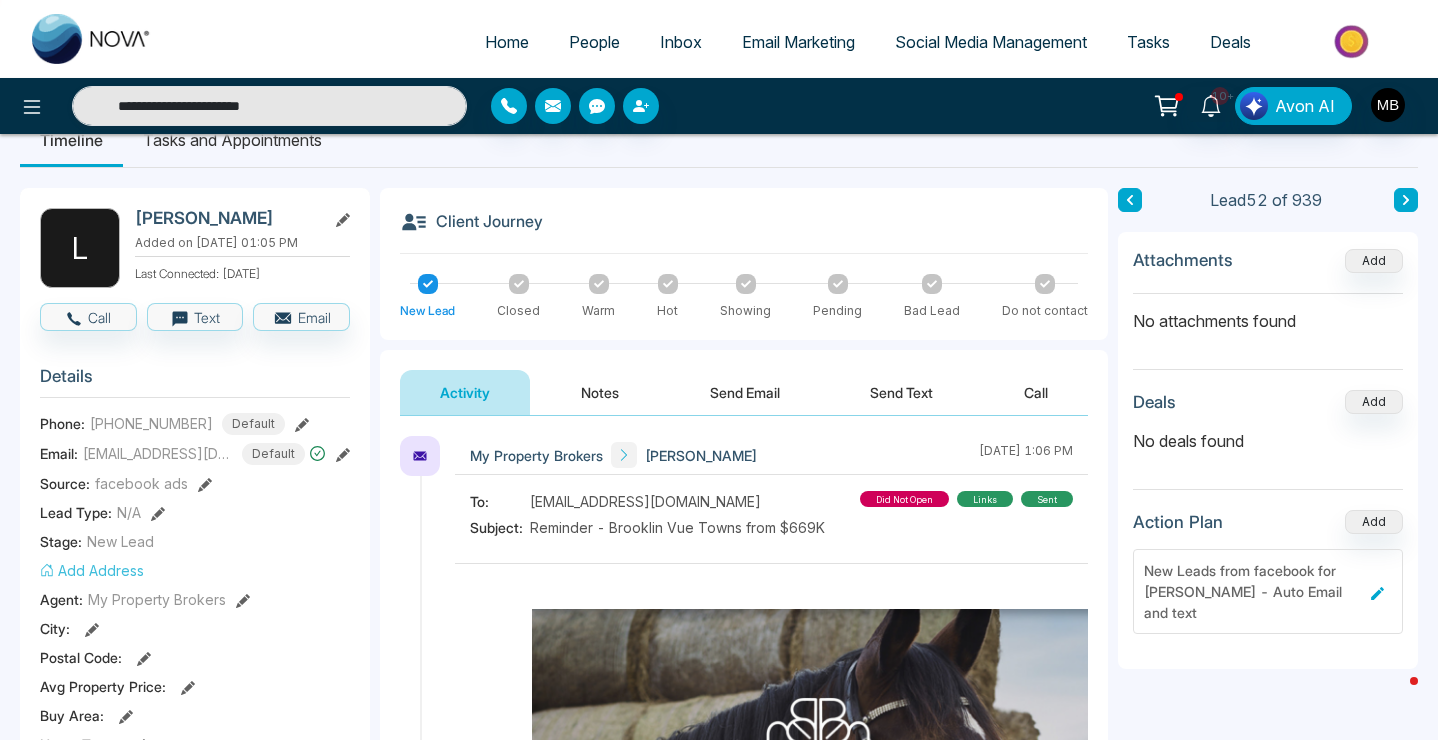 type on "**********" 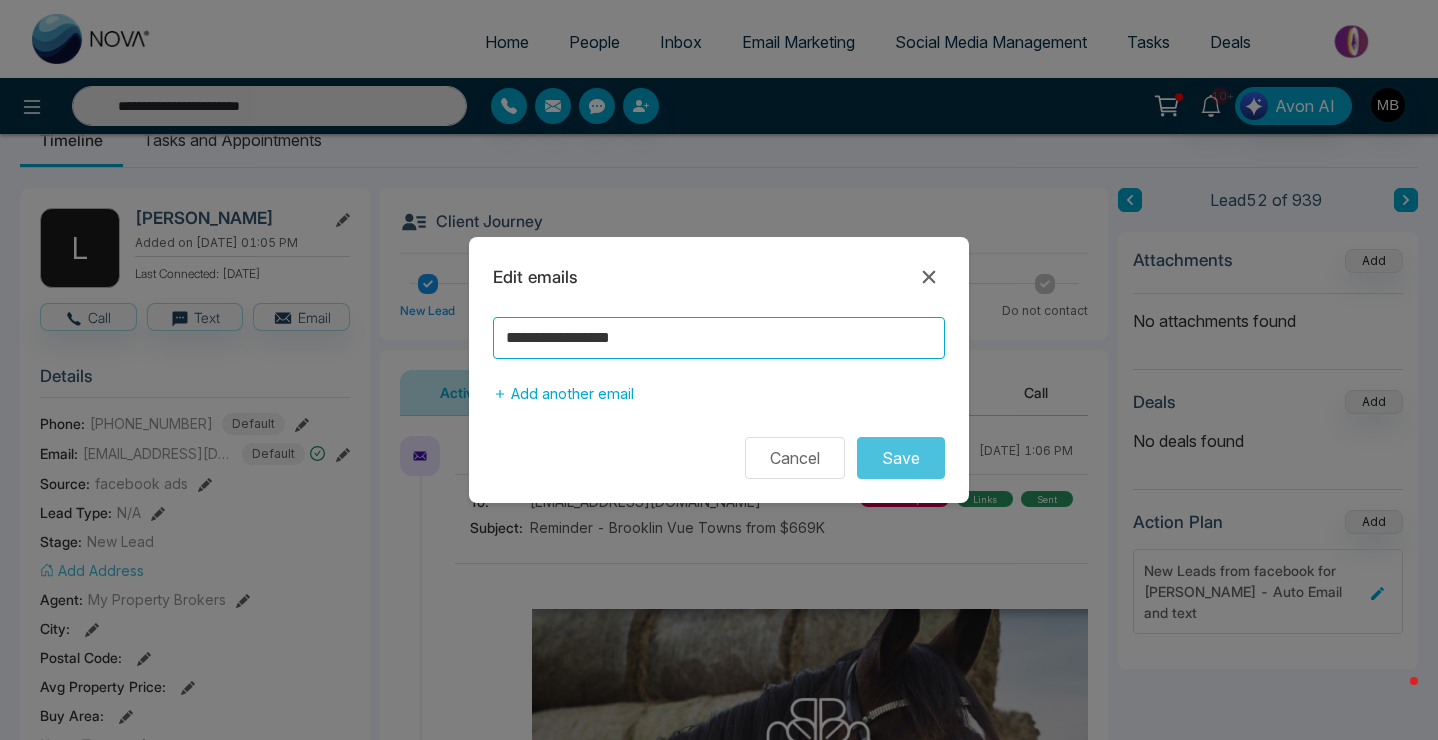 click on "**********" at bounding box center (719, 338) 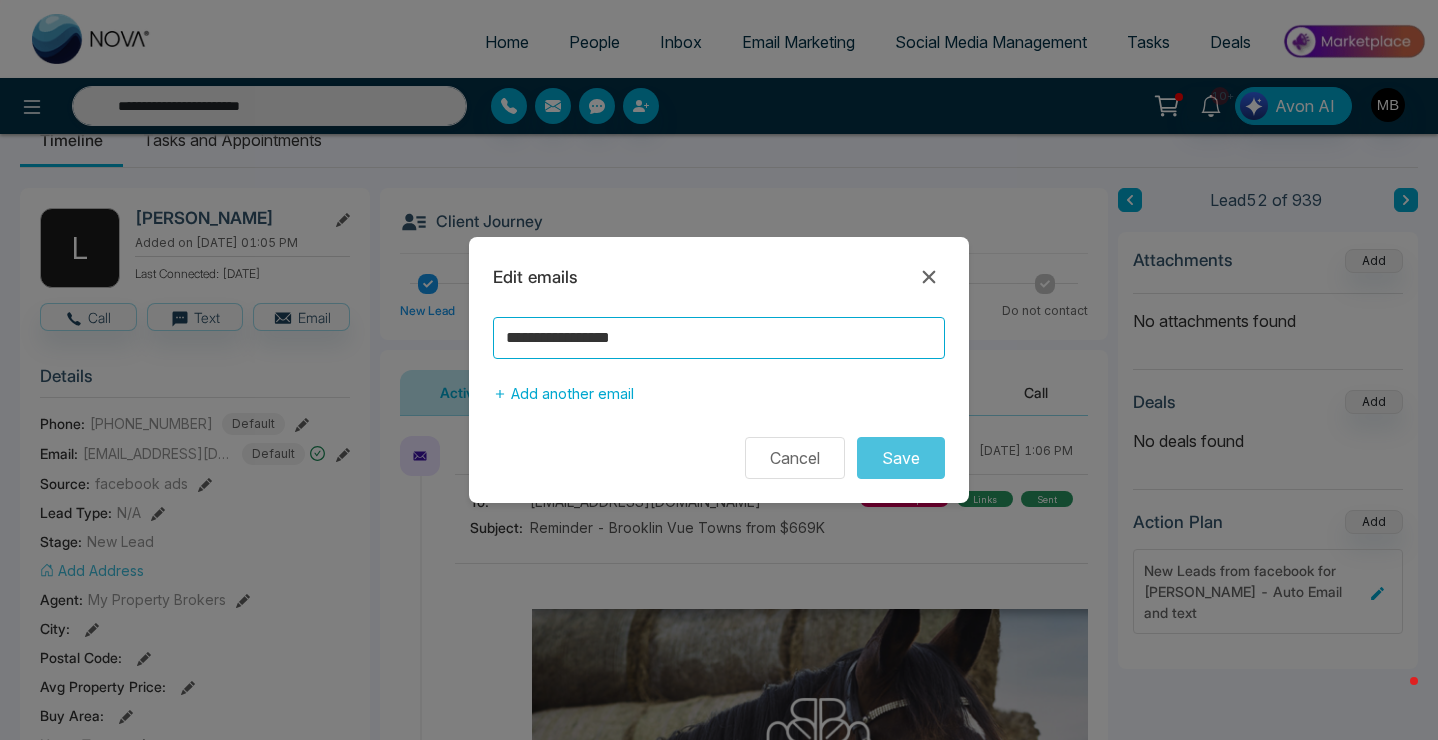 type 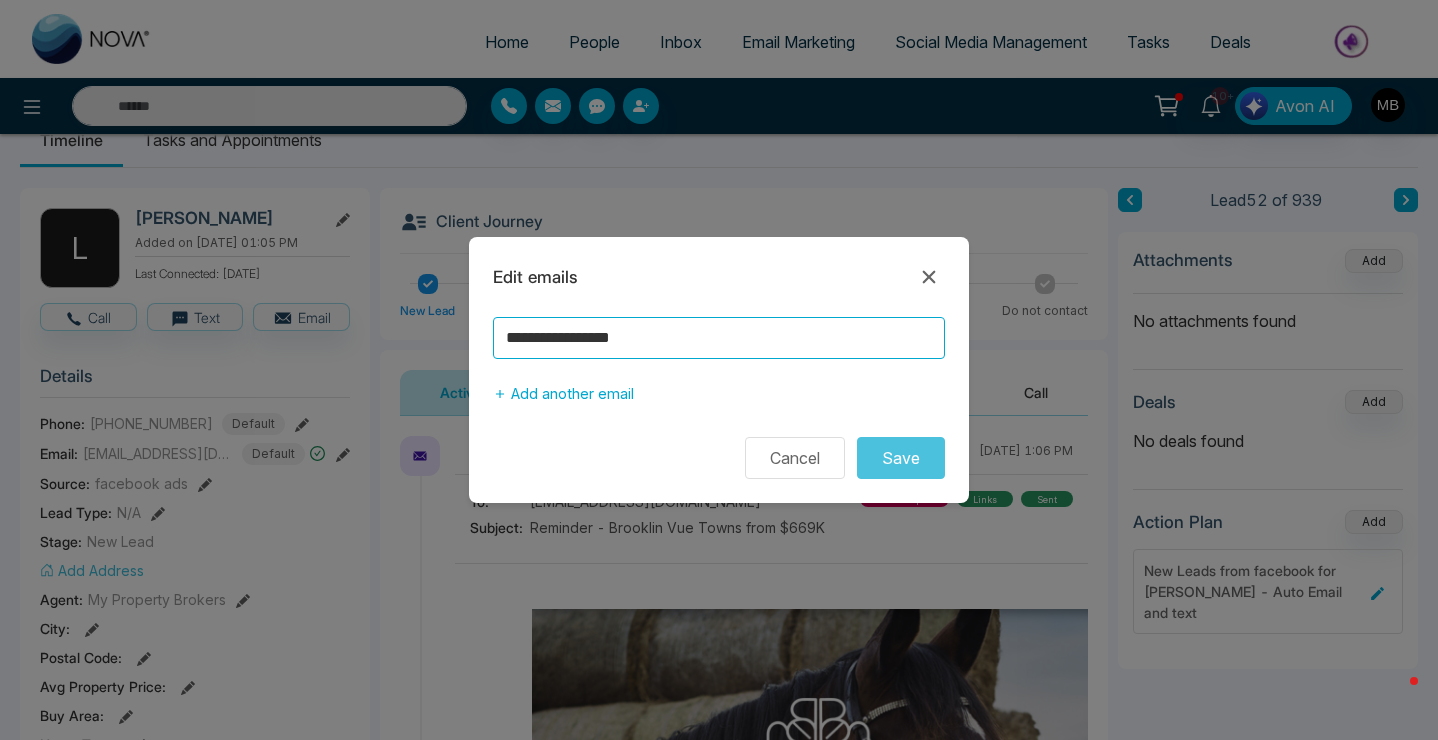 click on "**********" at bounding box center (719, 338) 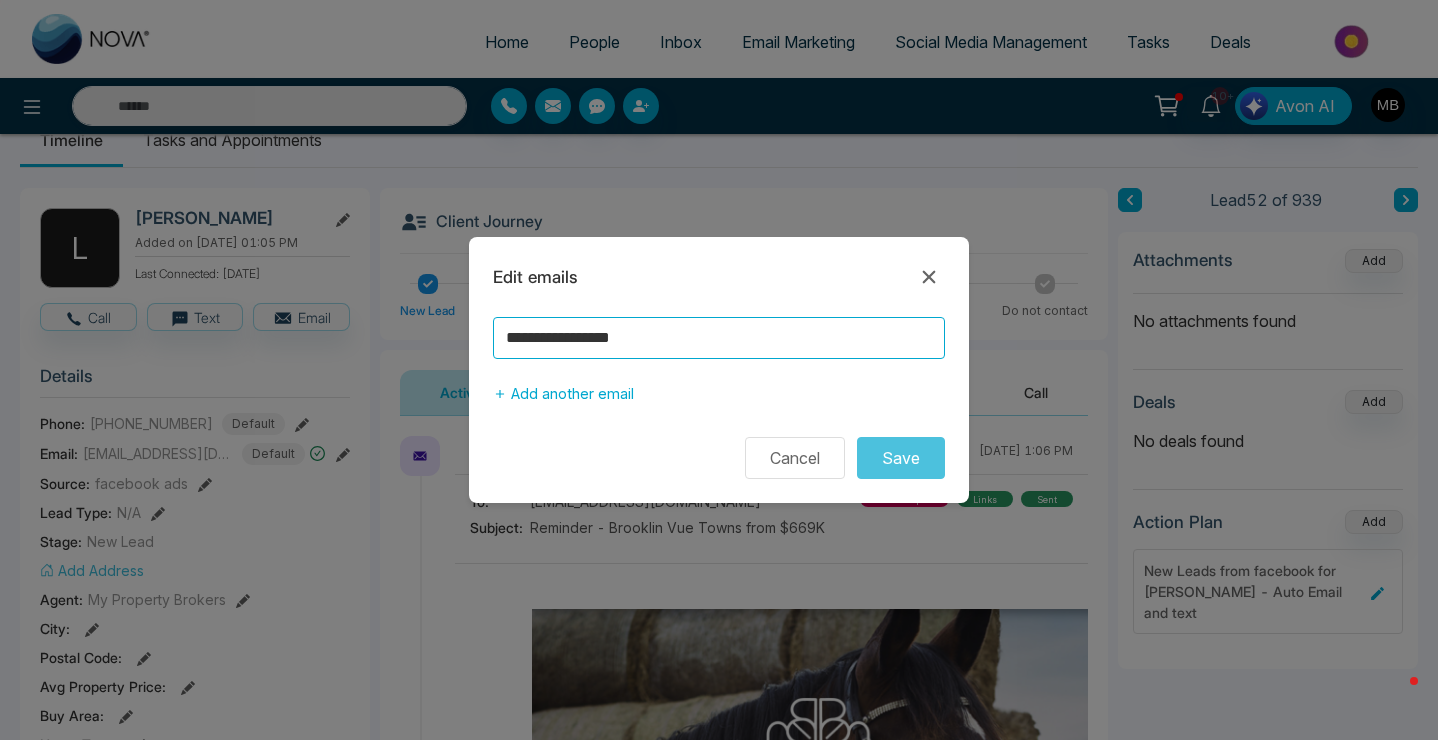 click on "**********" at bounding box center (719, 338) 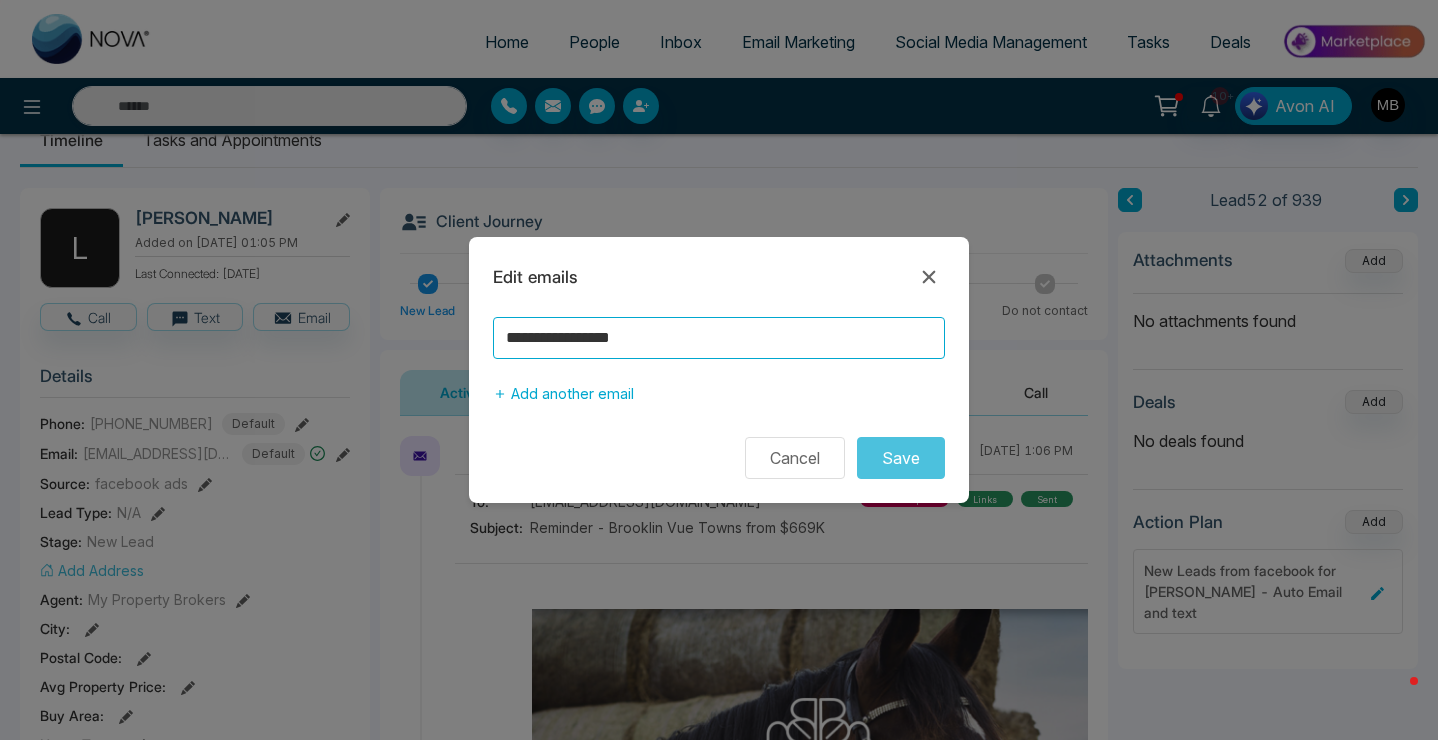 paste on "*******" 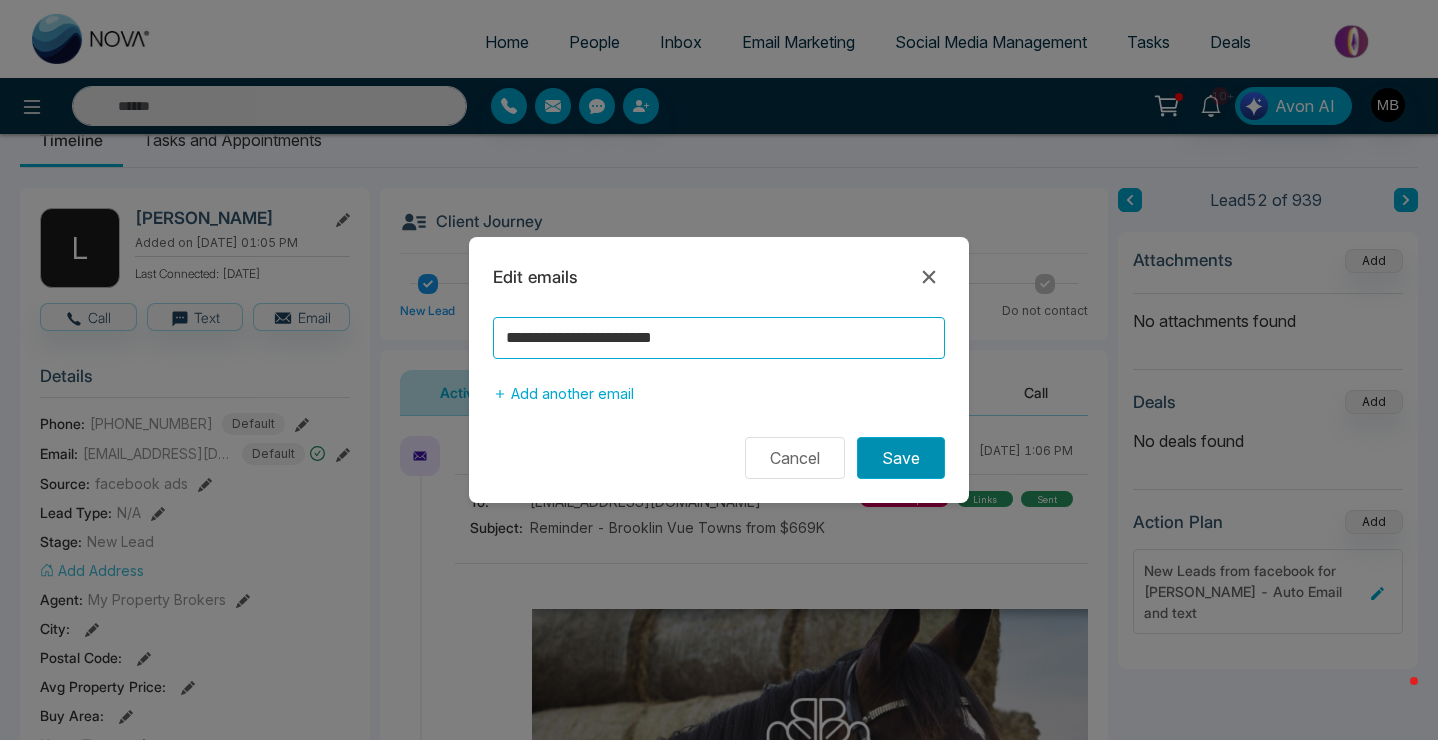type on "**********" 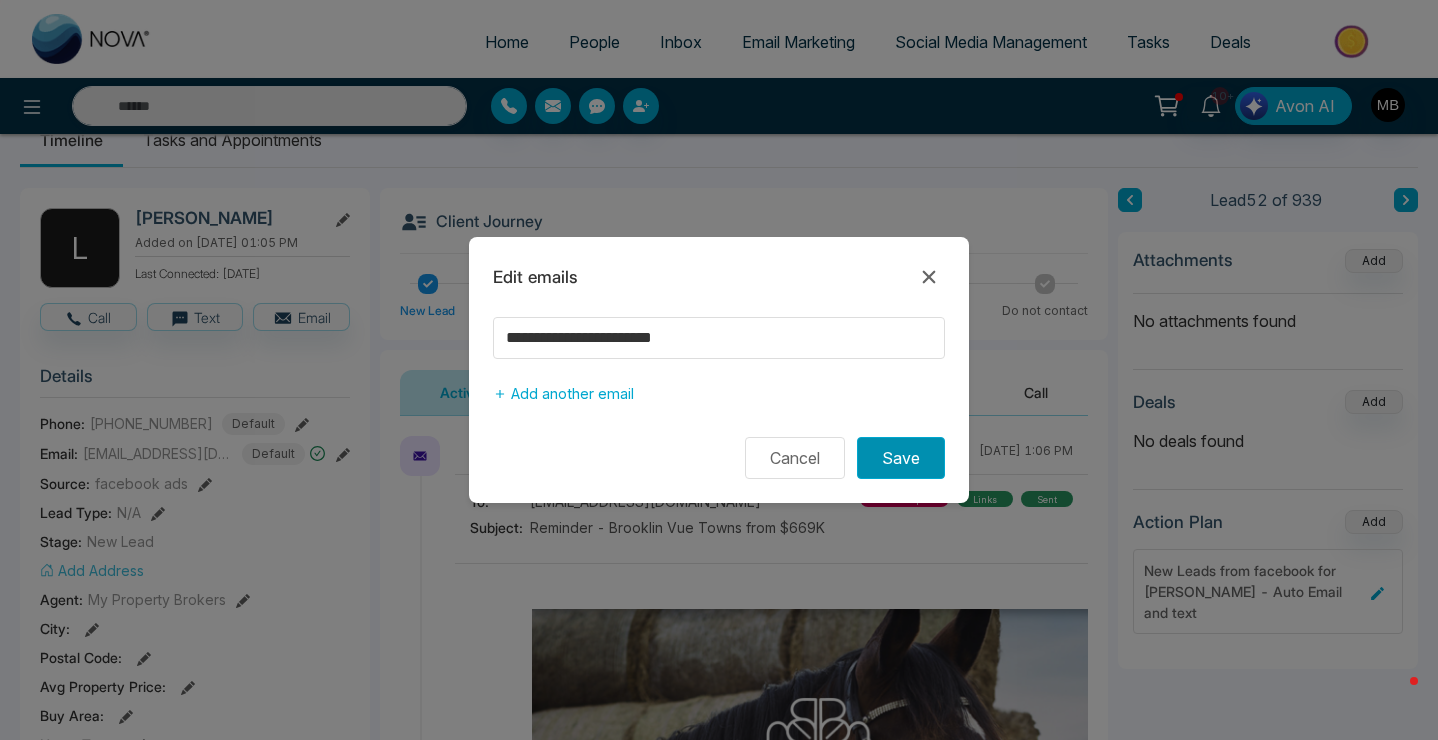 click on "Save" at bounding box center [901, 458] 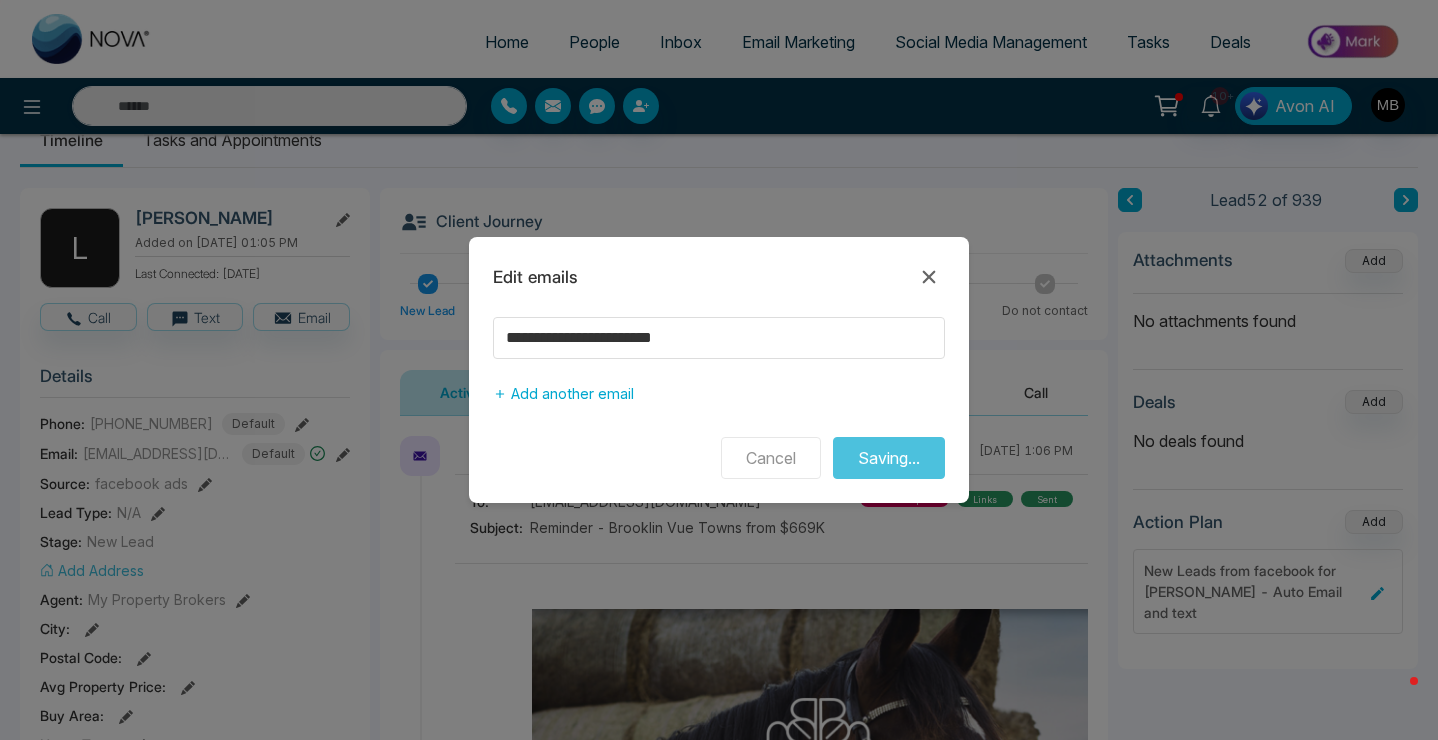 type on "**********" 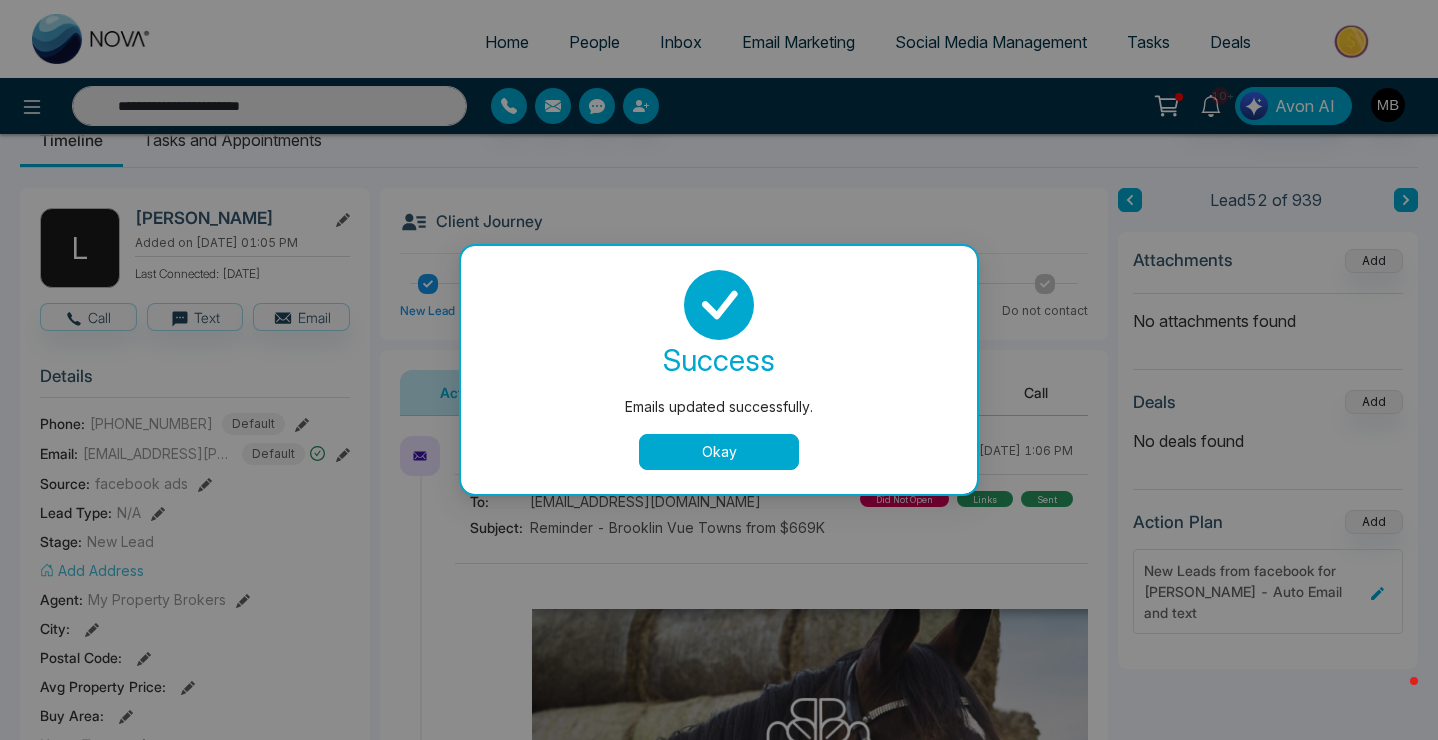 click on "Okay" at bounding box center [719, 452] 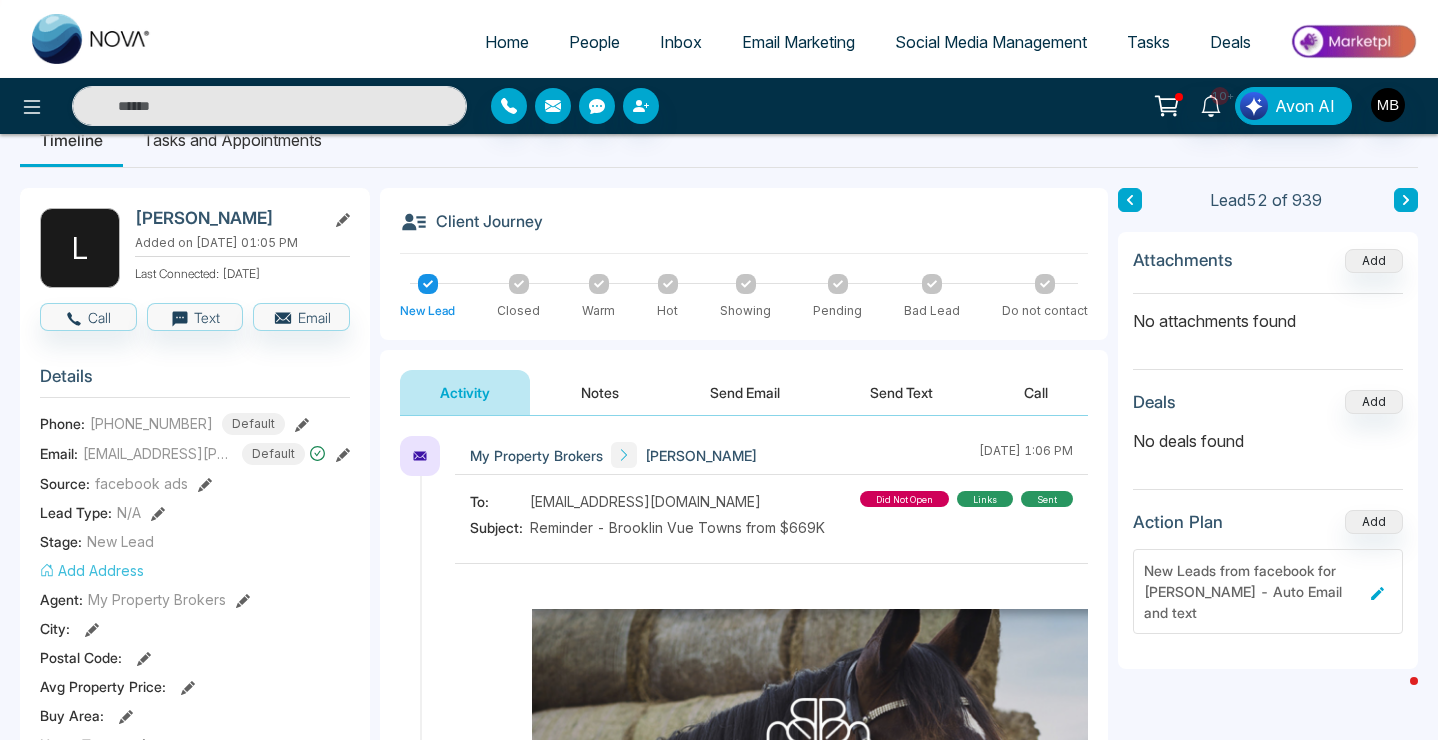 type on "**********" 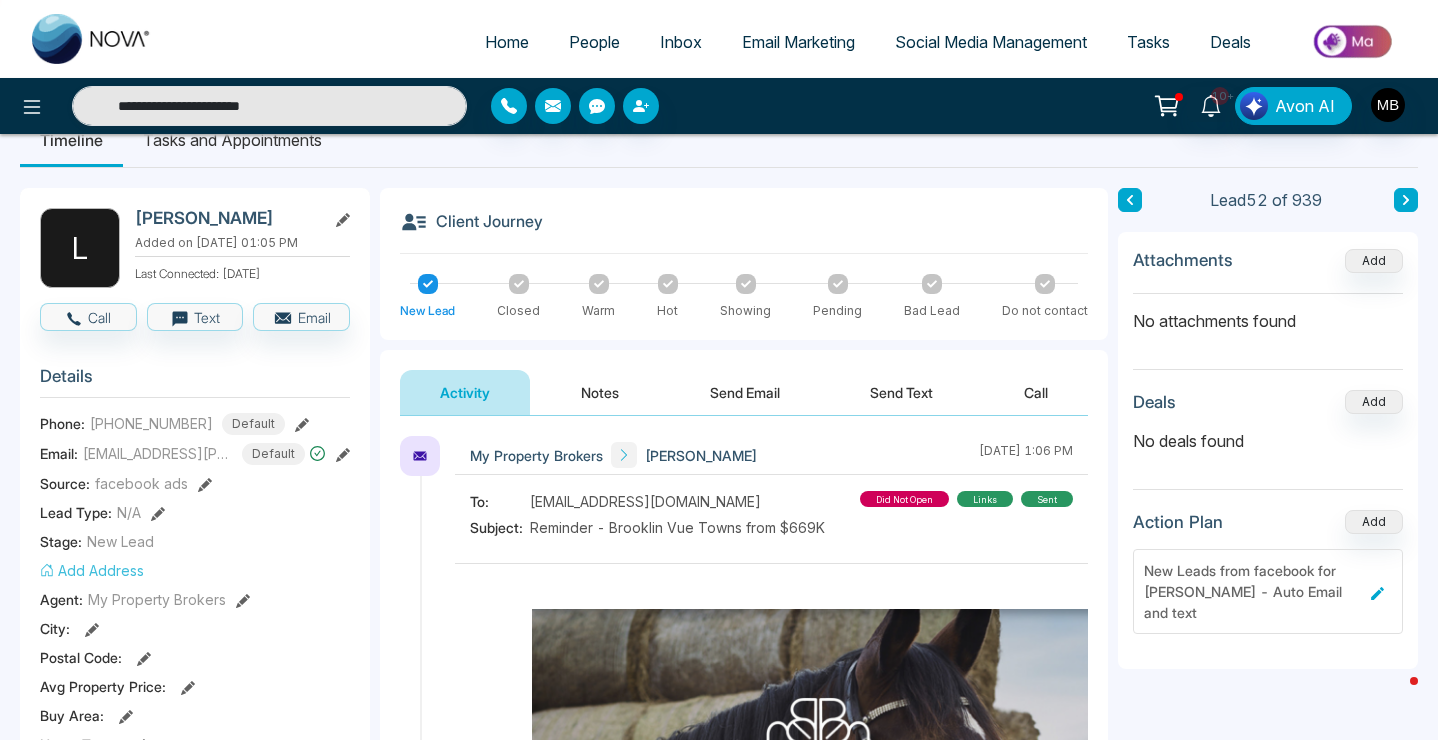 click on "Notes" at bounding box center (600, 392) 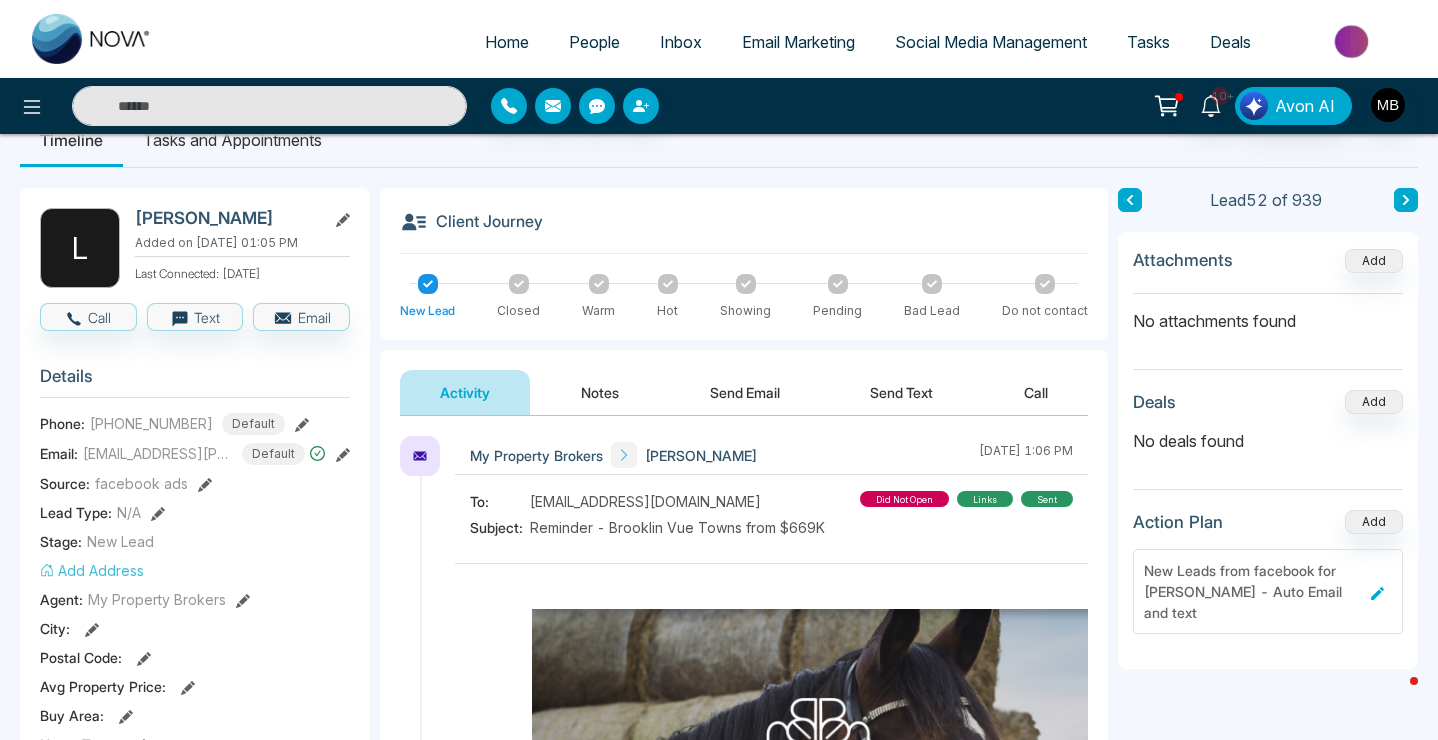 type on "**********" 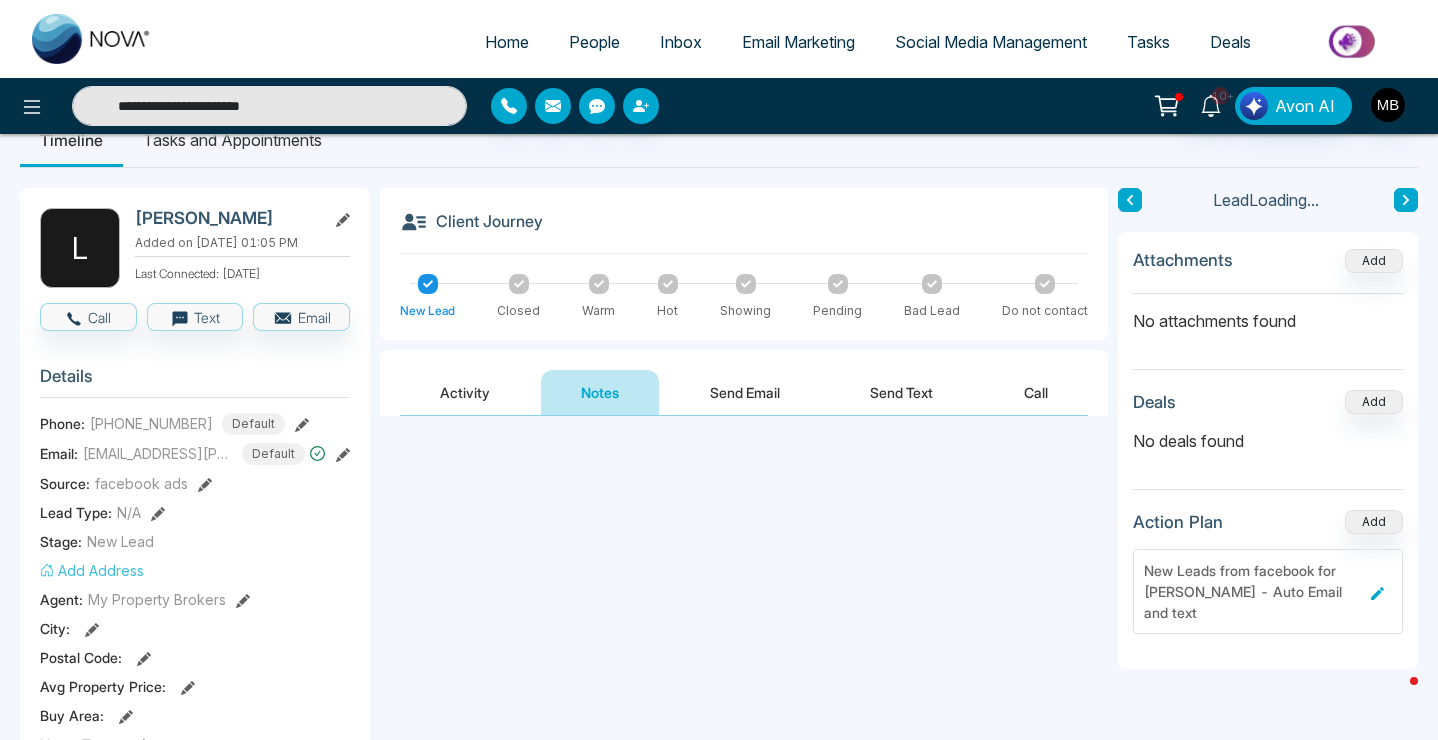 scroll, scrollTop: 0, scrollLeft: 0, axis: both 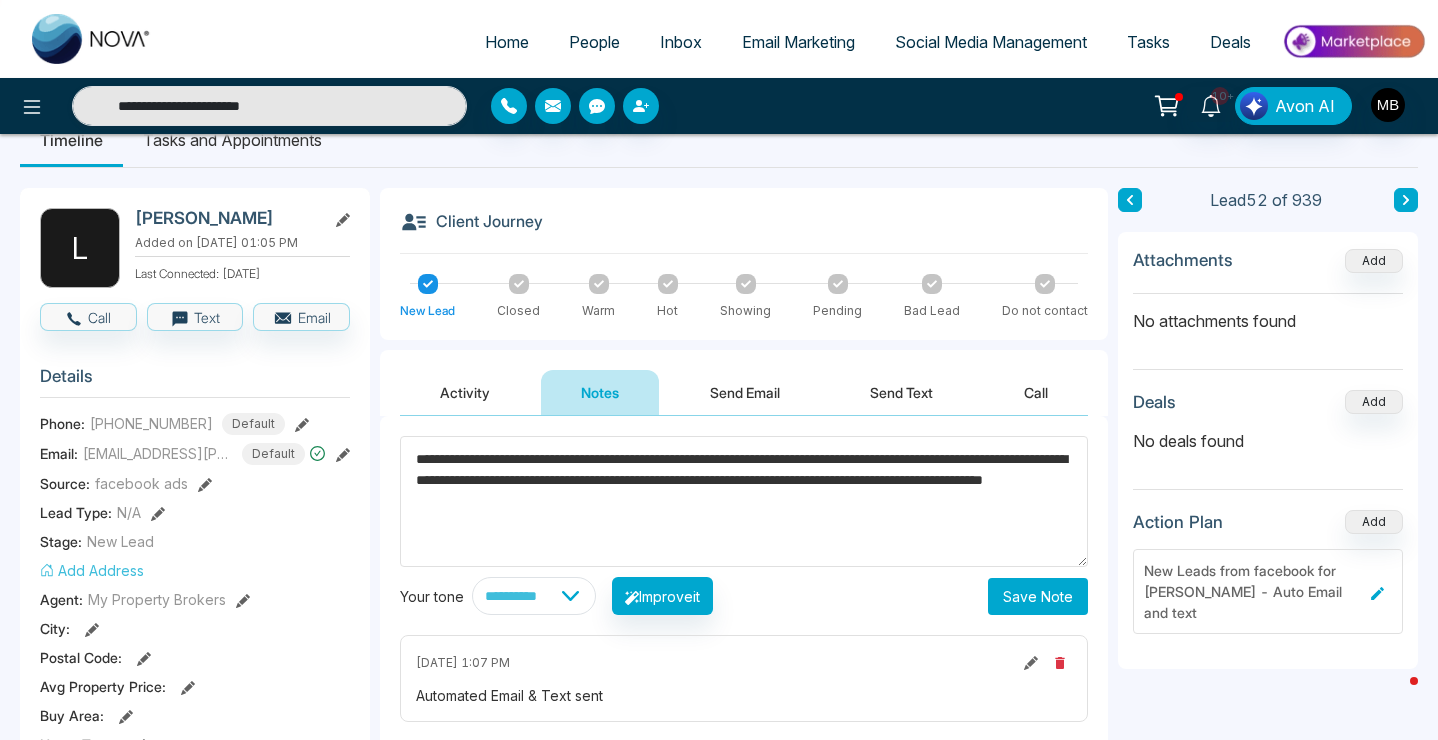 type on "**********" 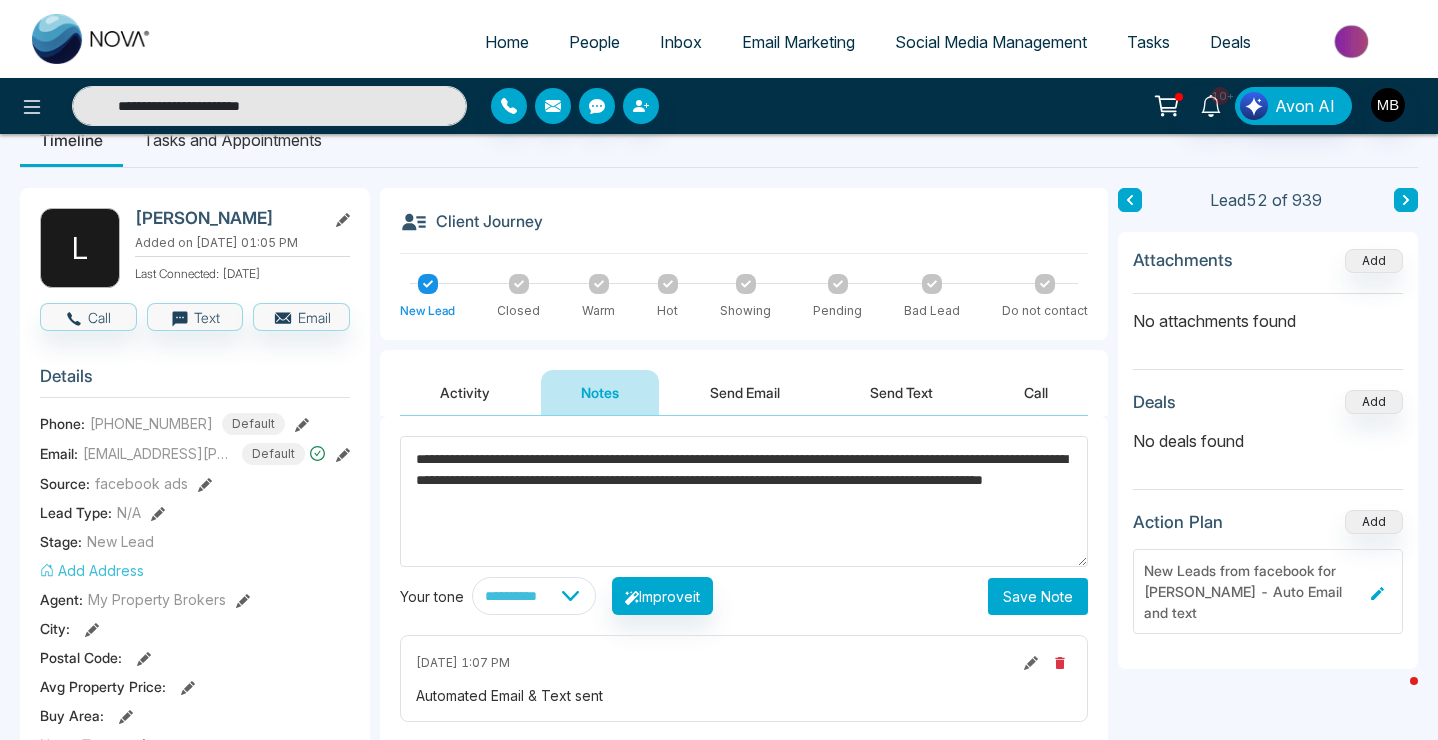 click on "Save Note" at bounding box center [1038, 596] 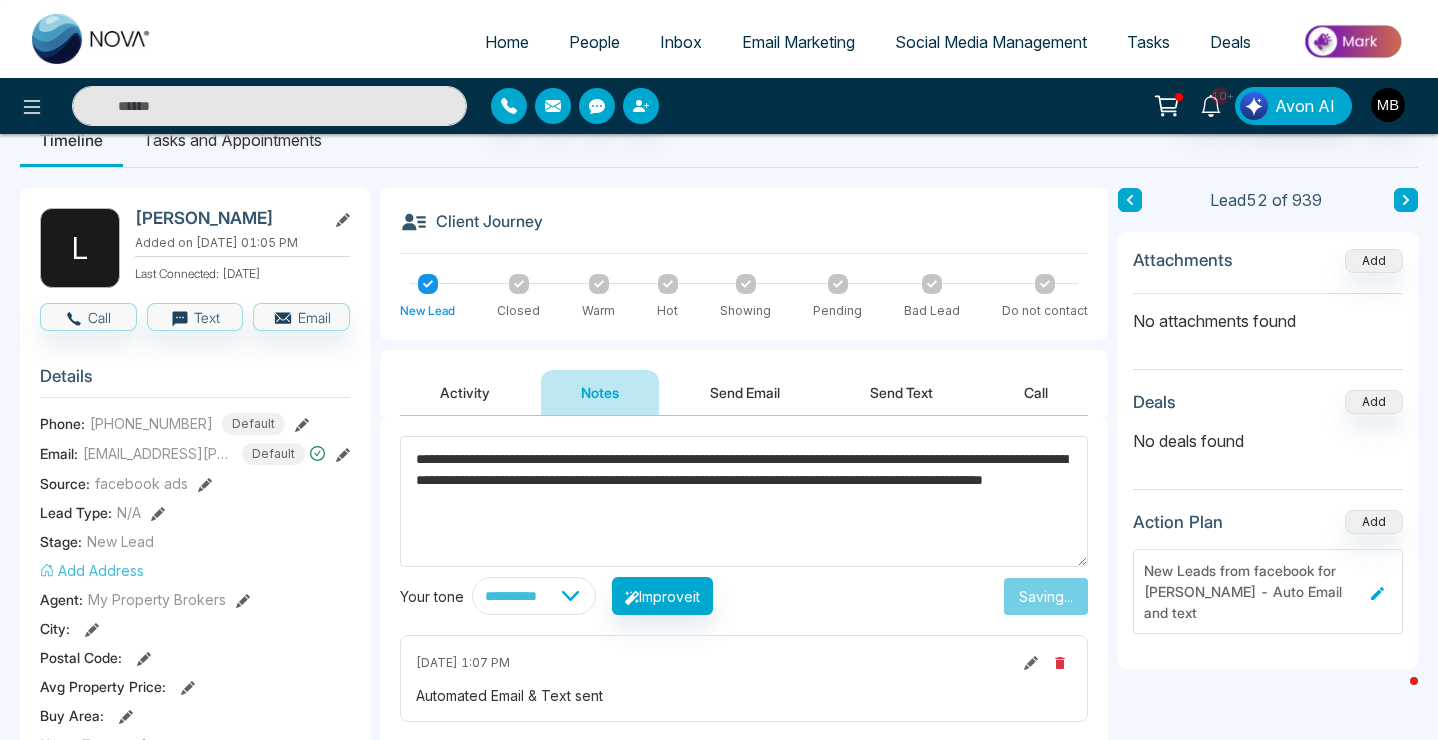 type on "**********" 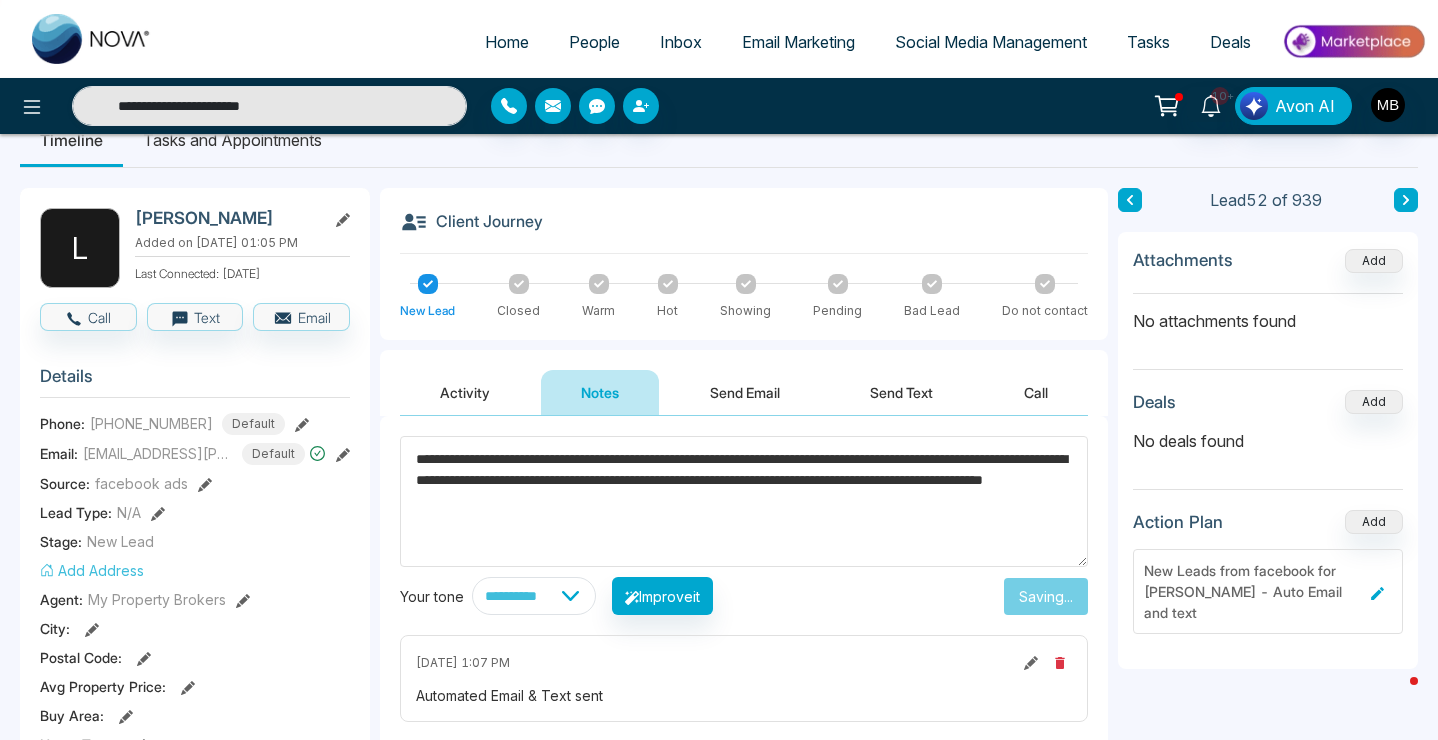 type 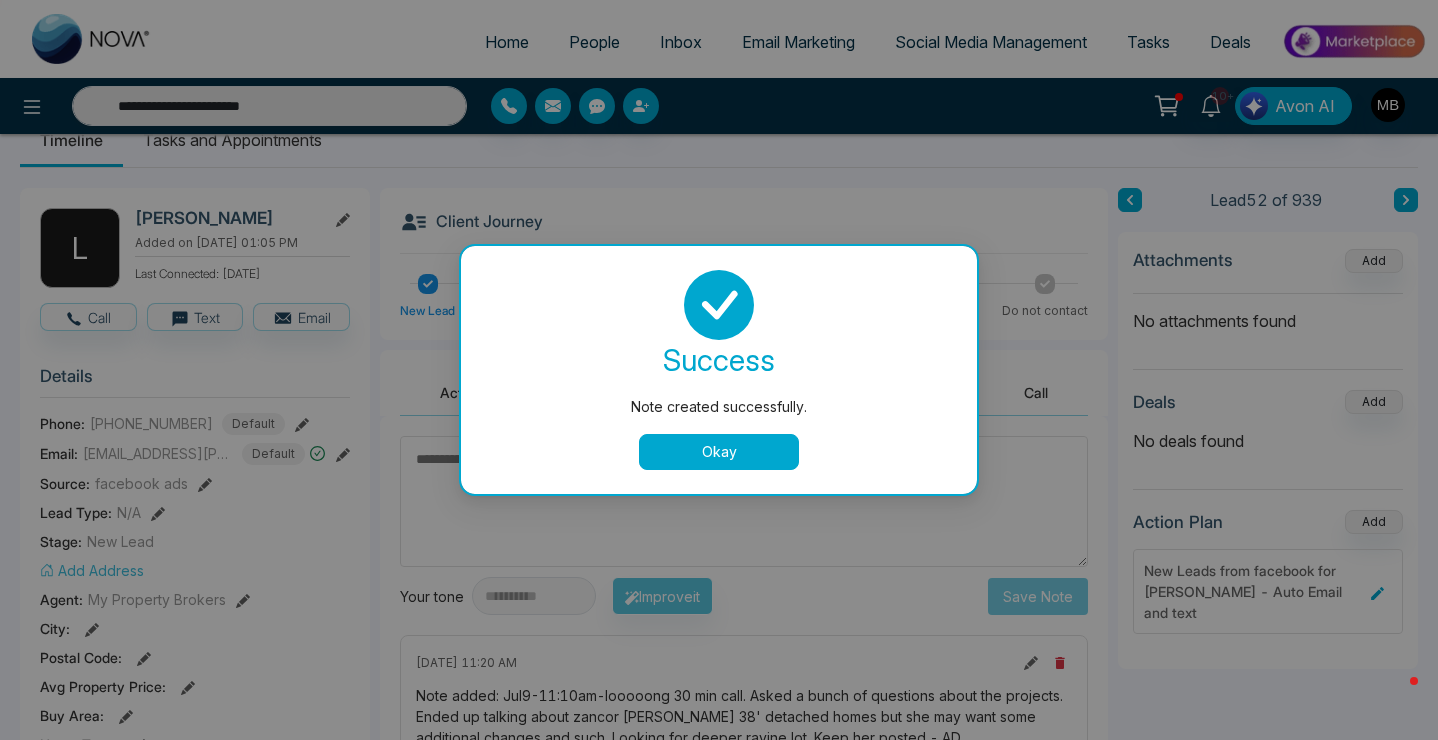 click on "Okay" at bounding box center [719, 452] 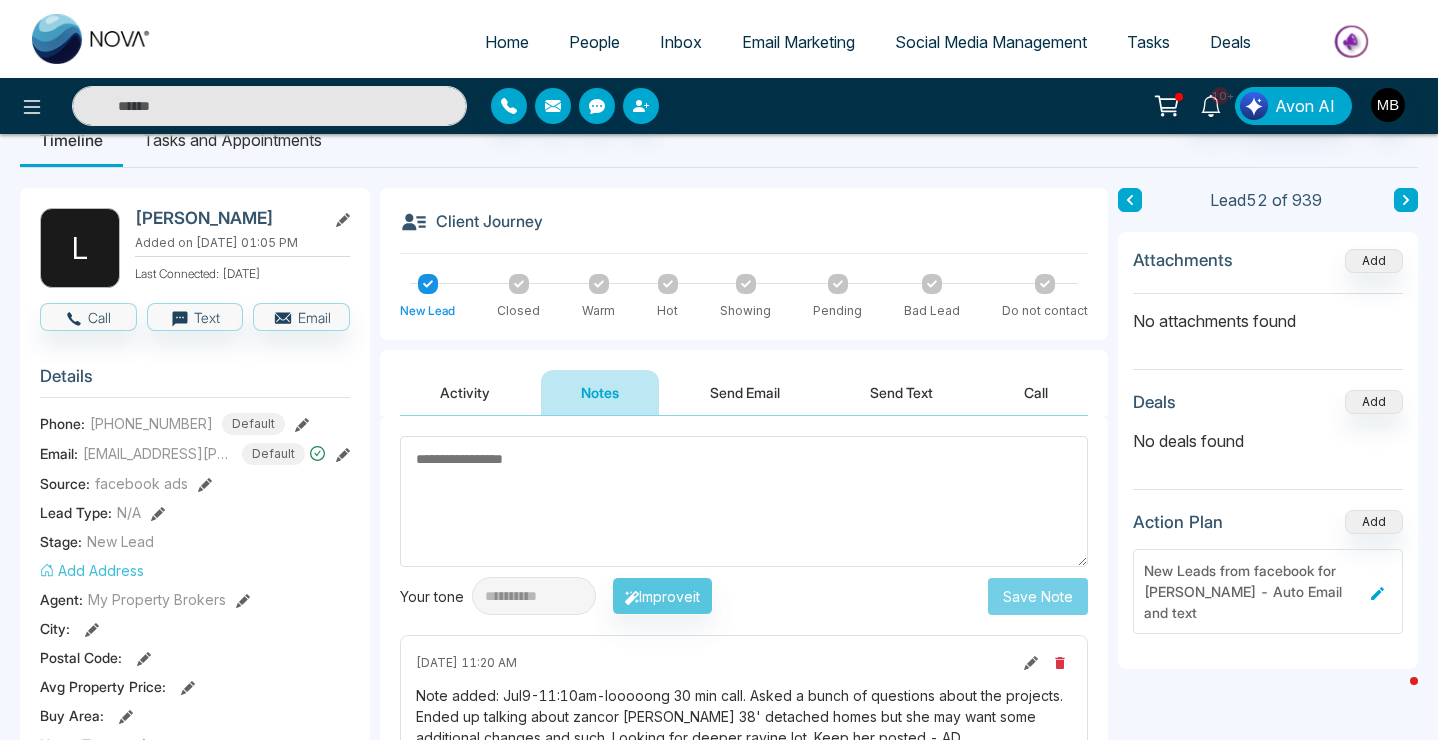 click at bounding box center (599, 284) 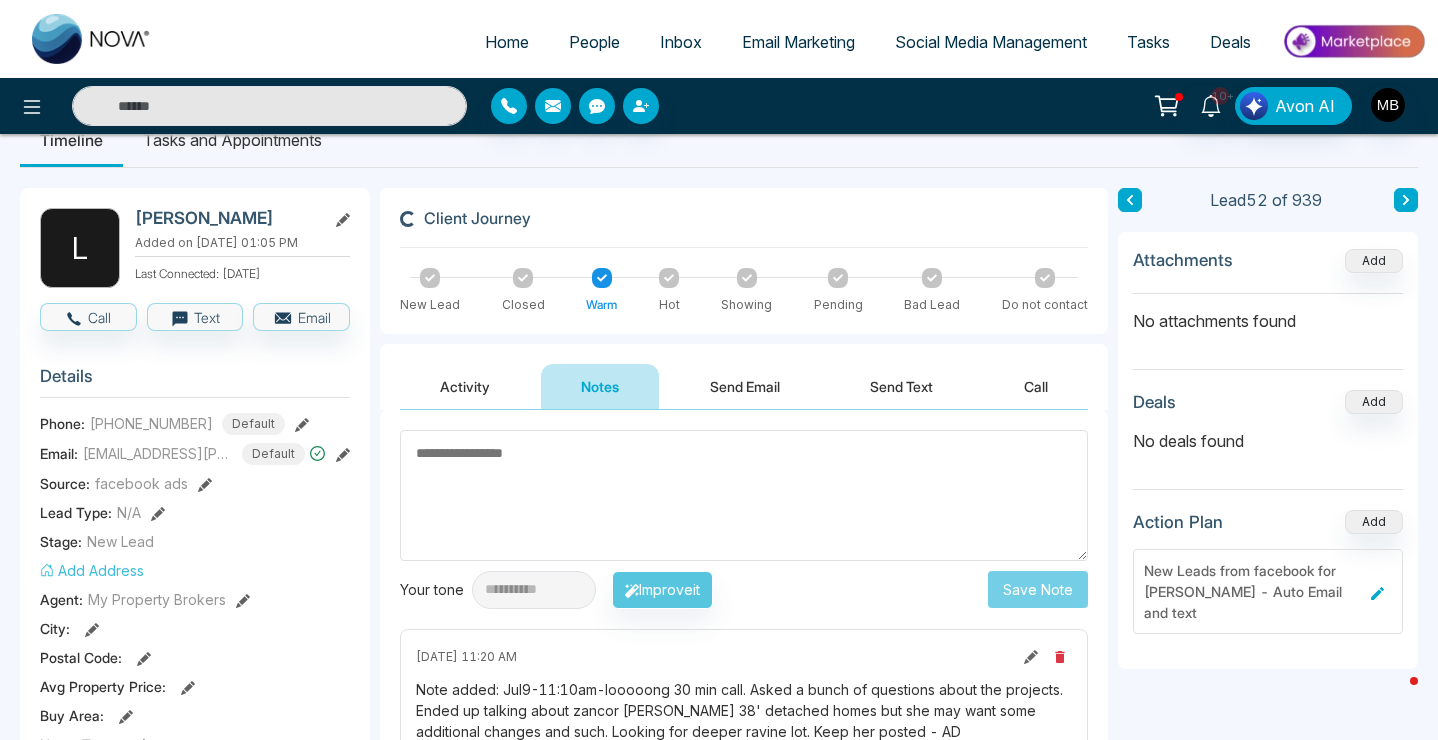 type on "**********" 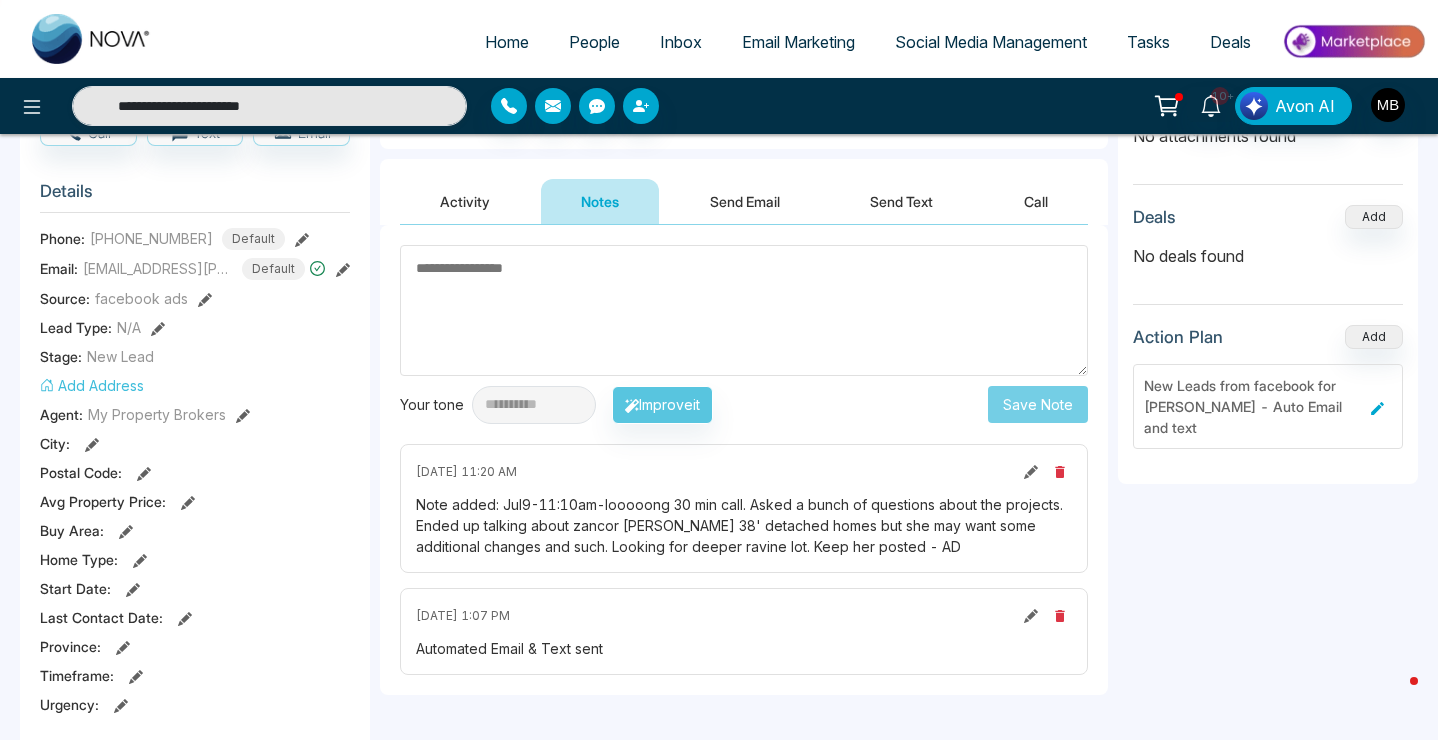 scroll, scrollTop: 296, scrollLeft: 0, axis: vertical 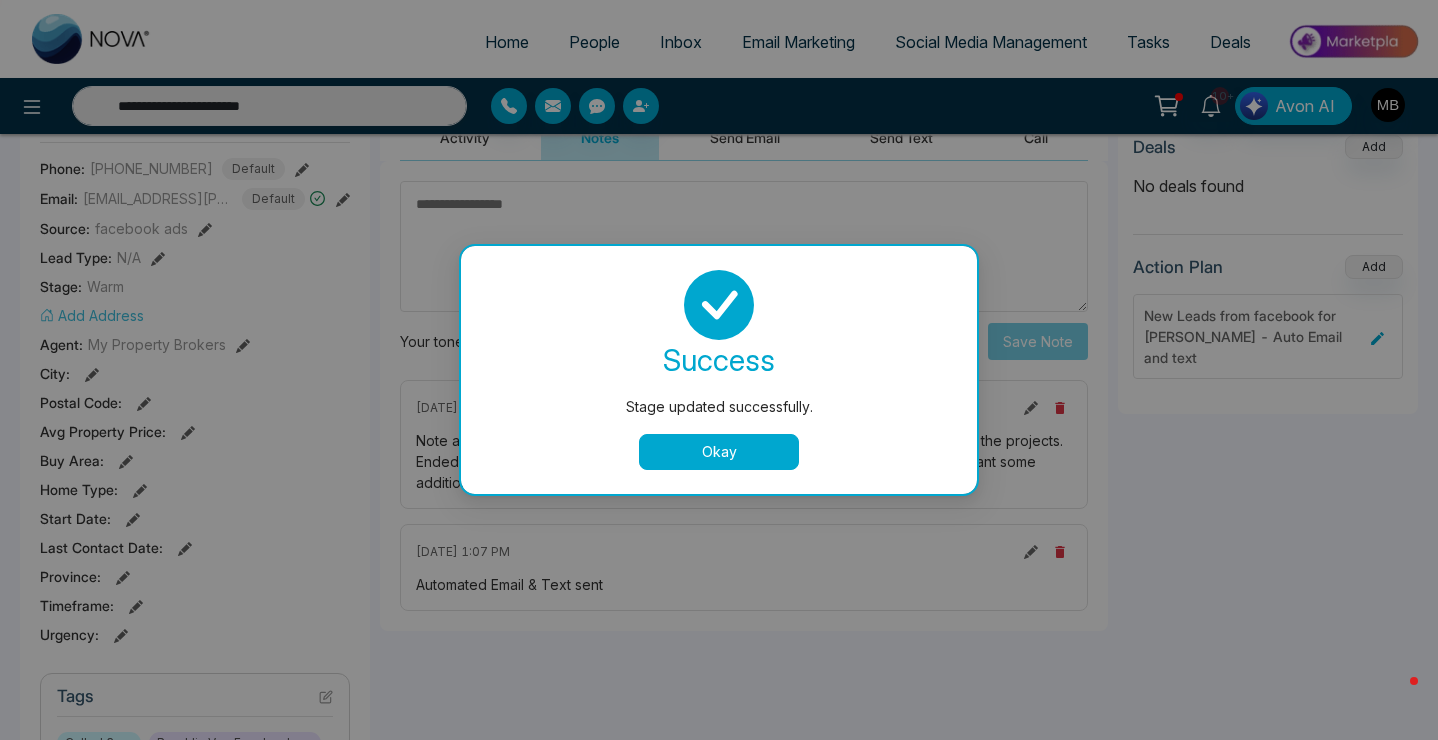 click on "Okay" at bounding box center [719, 452] 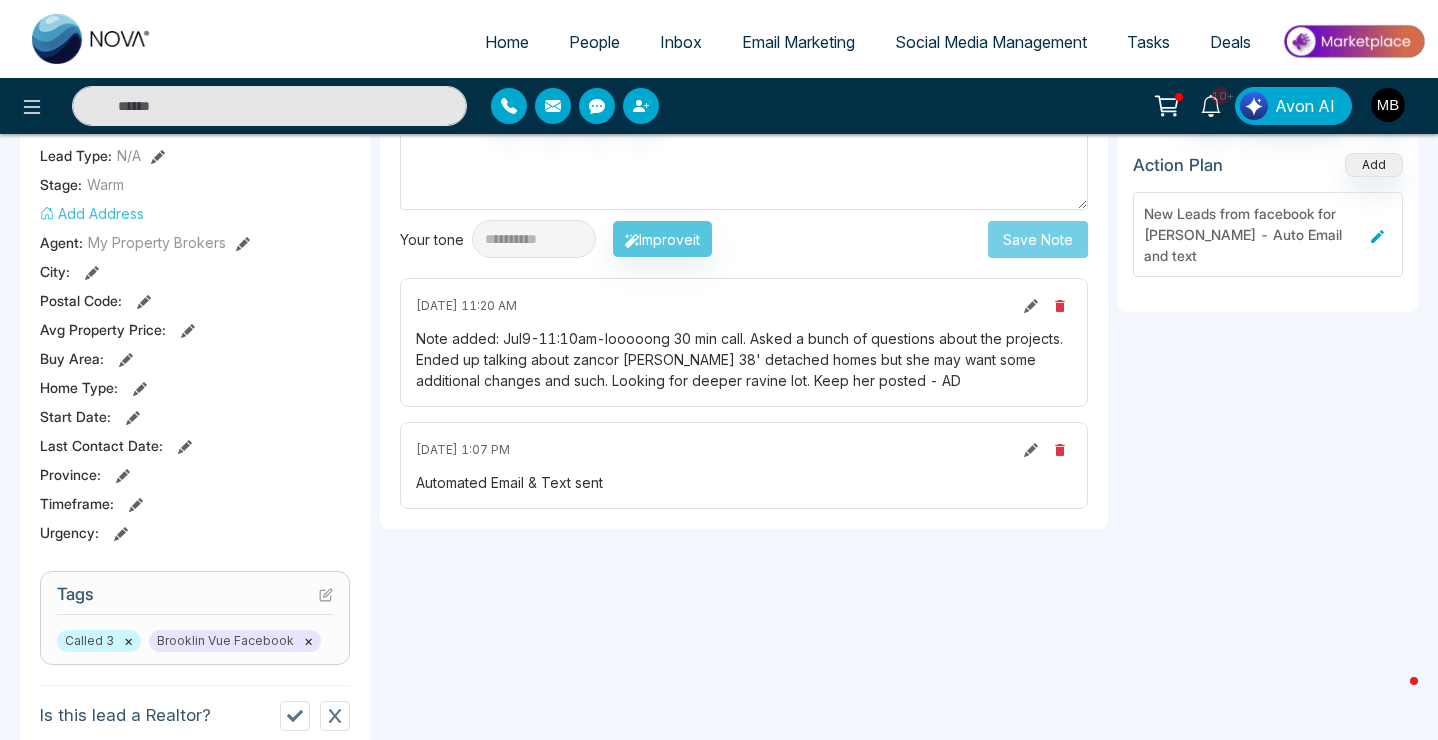 scroll, scrollTop: 440, scrollLeft: 0, axis: vertical 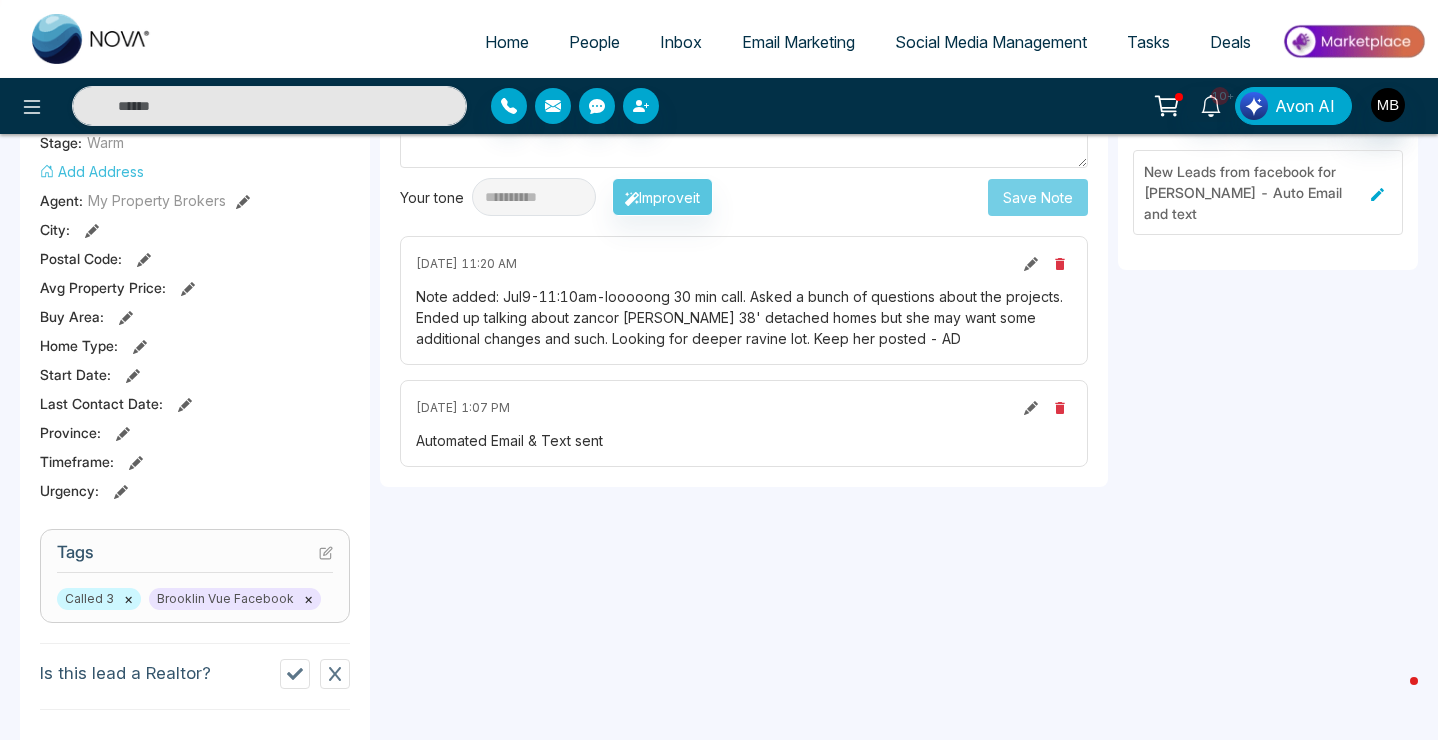 click 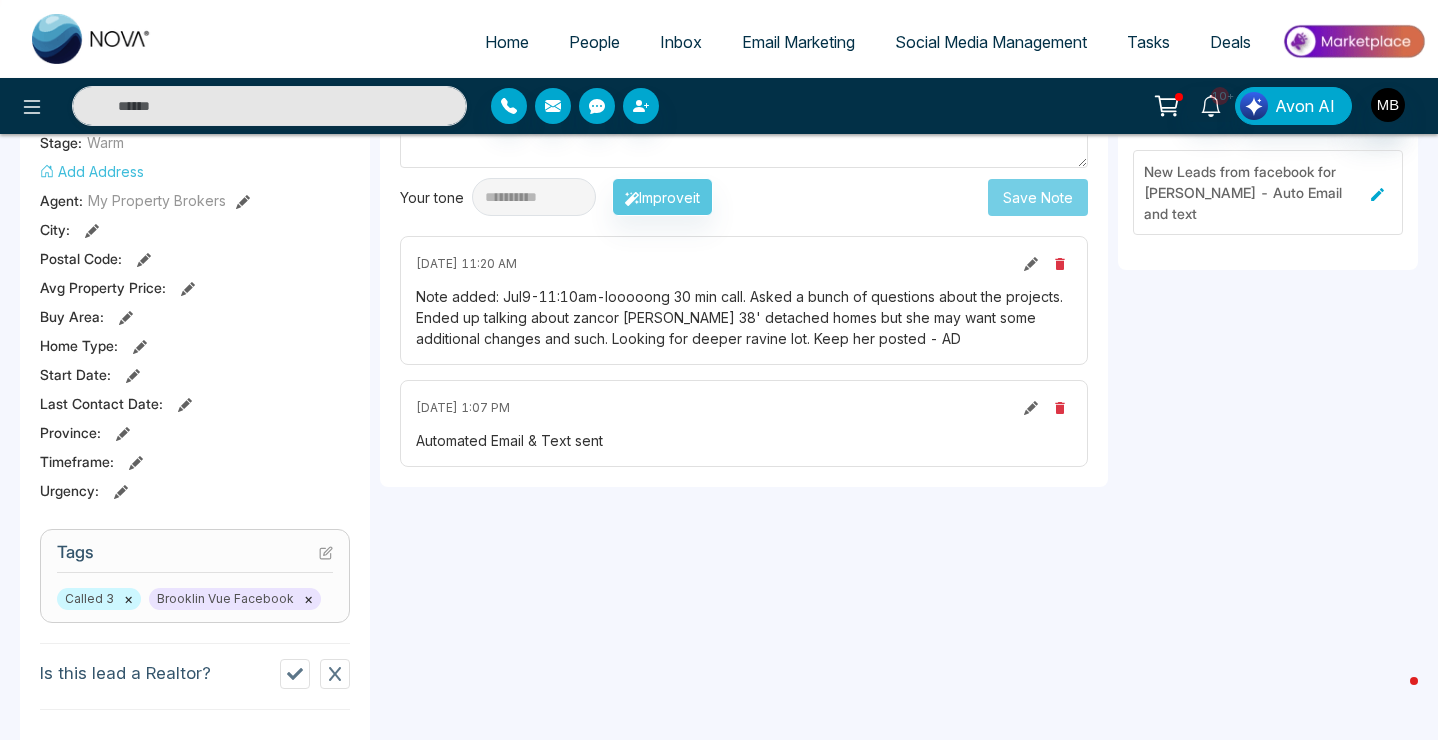 type on "**********" 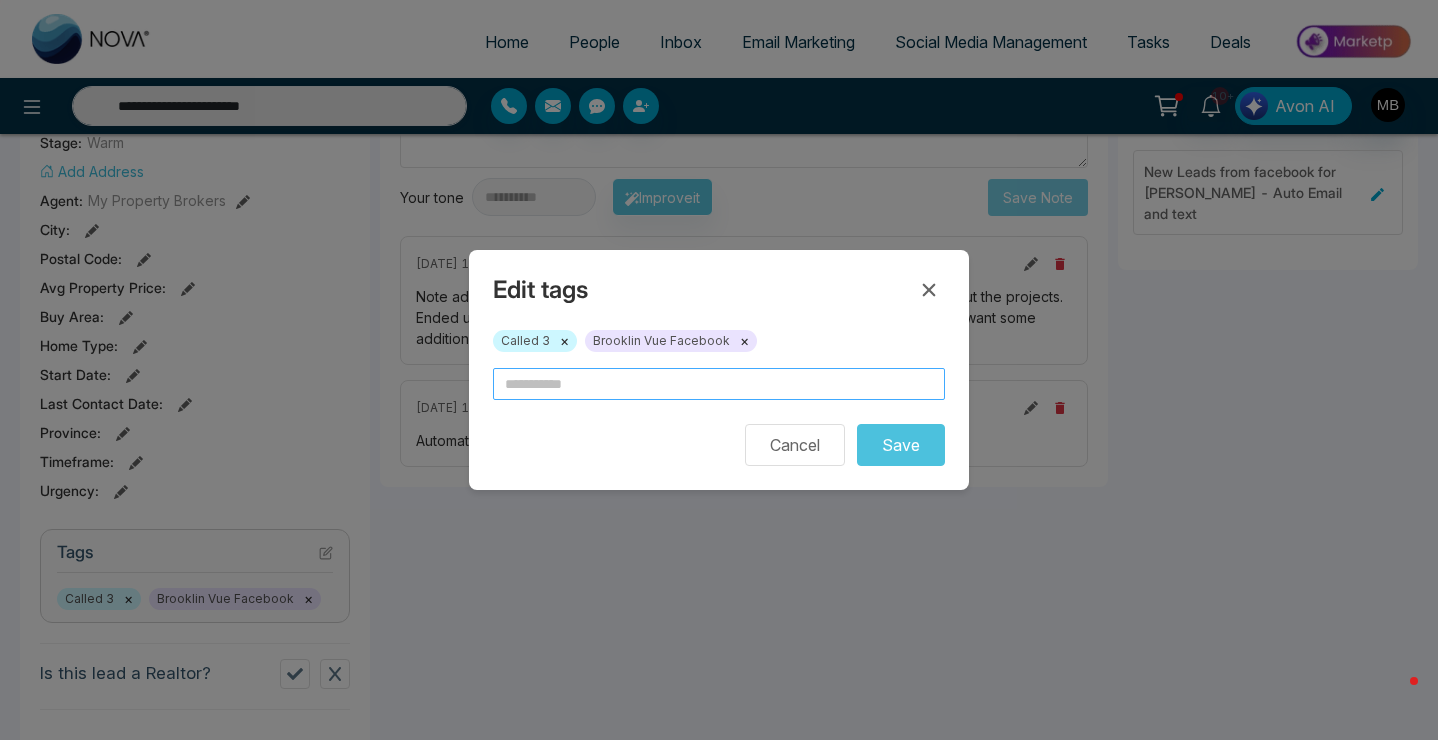 click at bounding box center [719, 384] 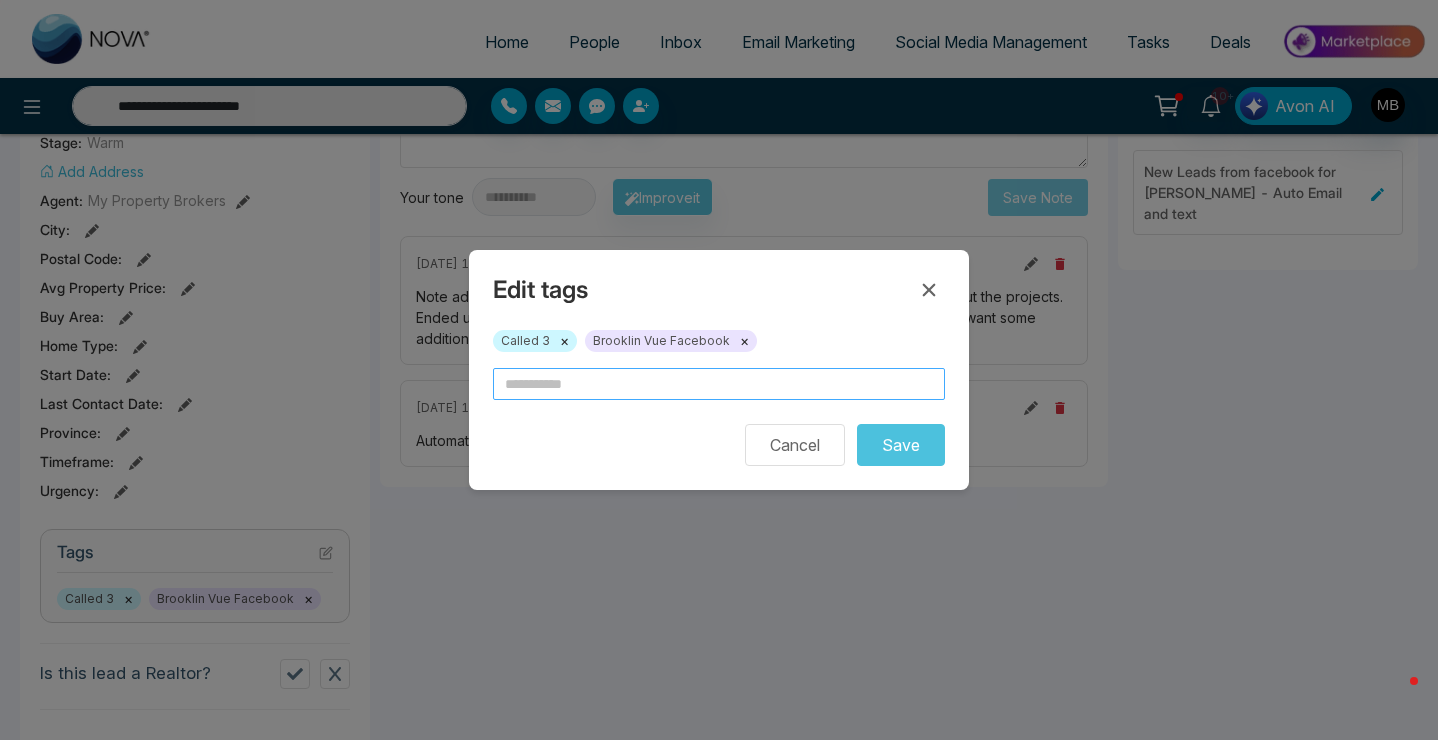 type 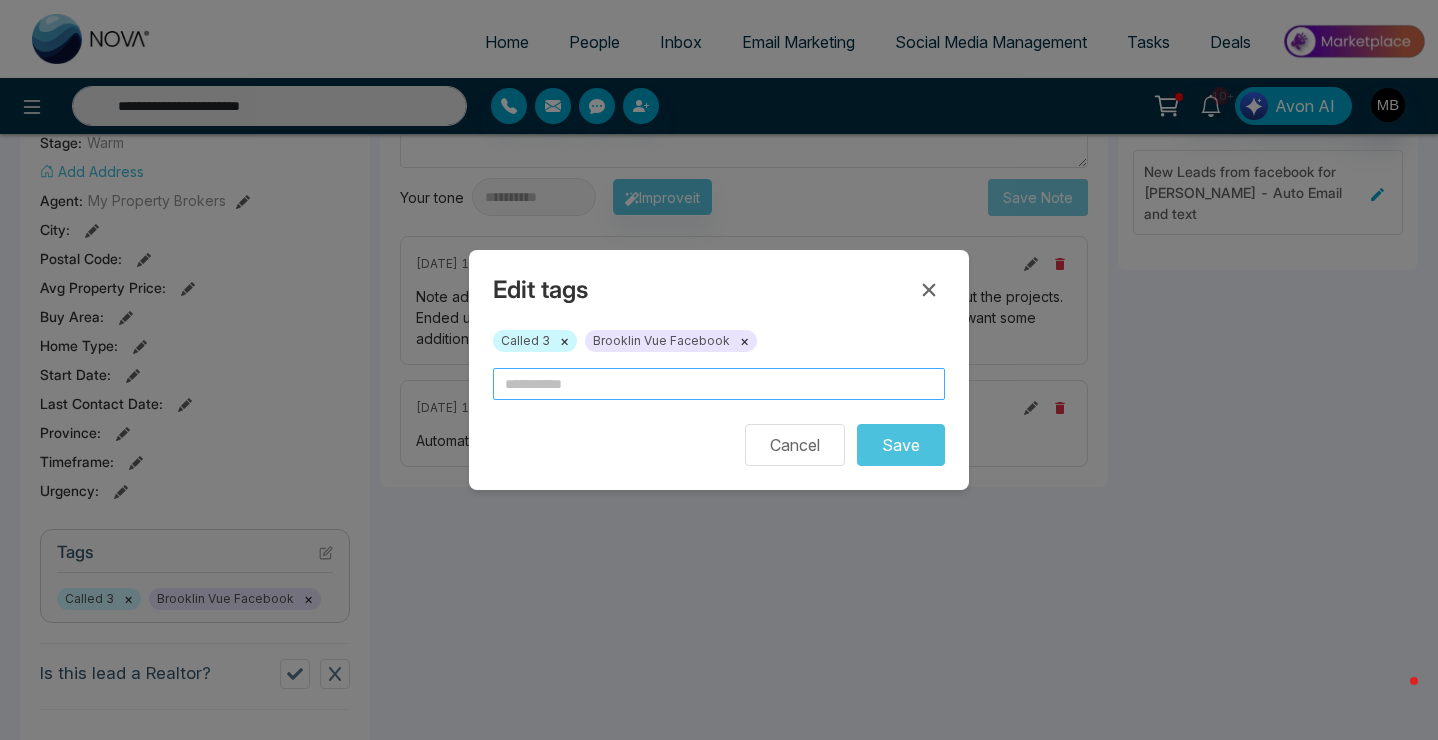 type on "*" 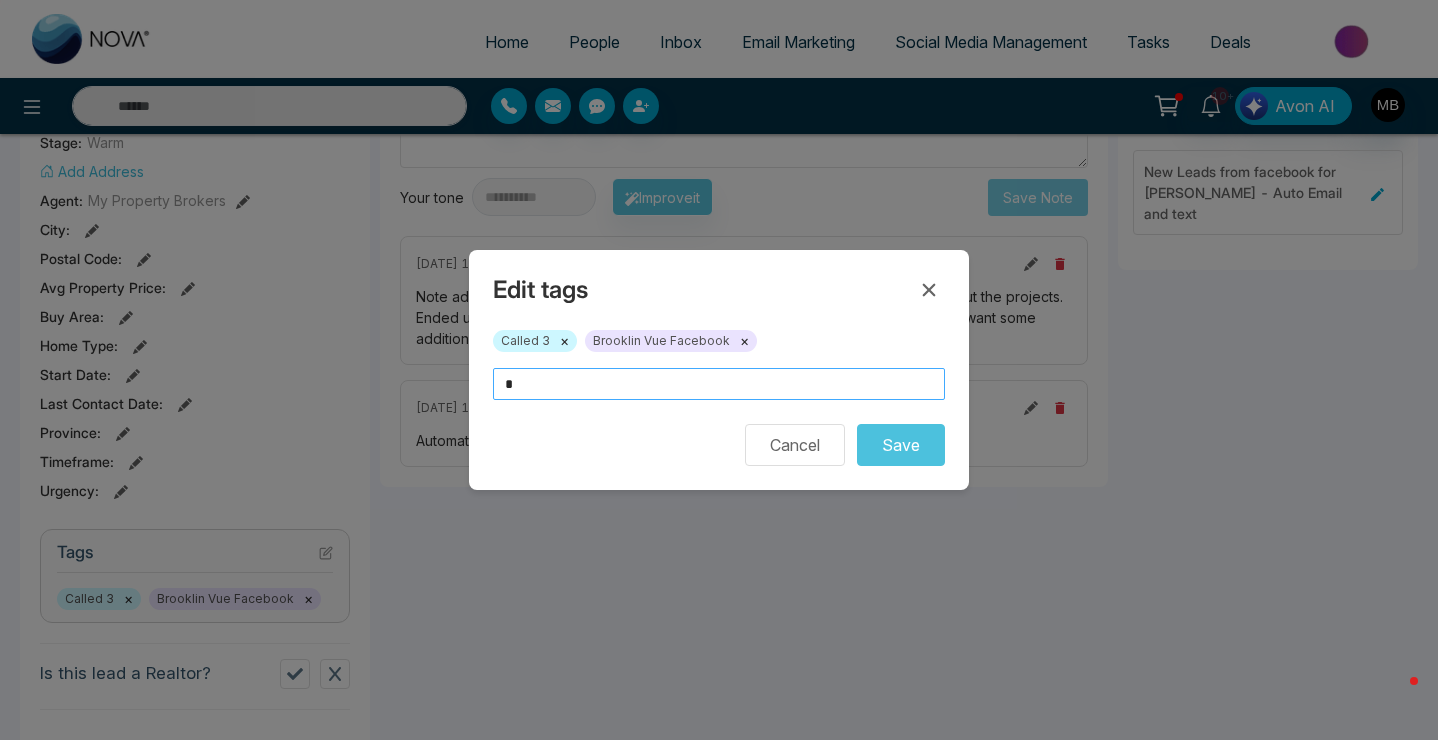 type on "**********" 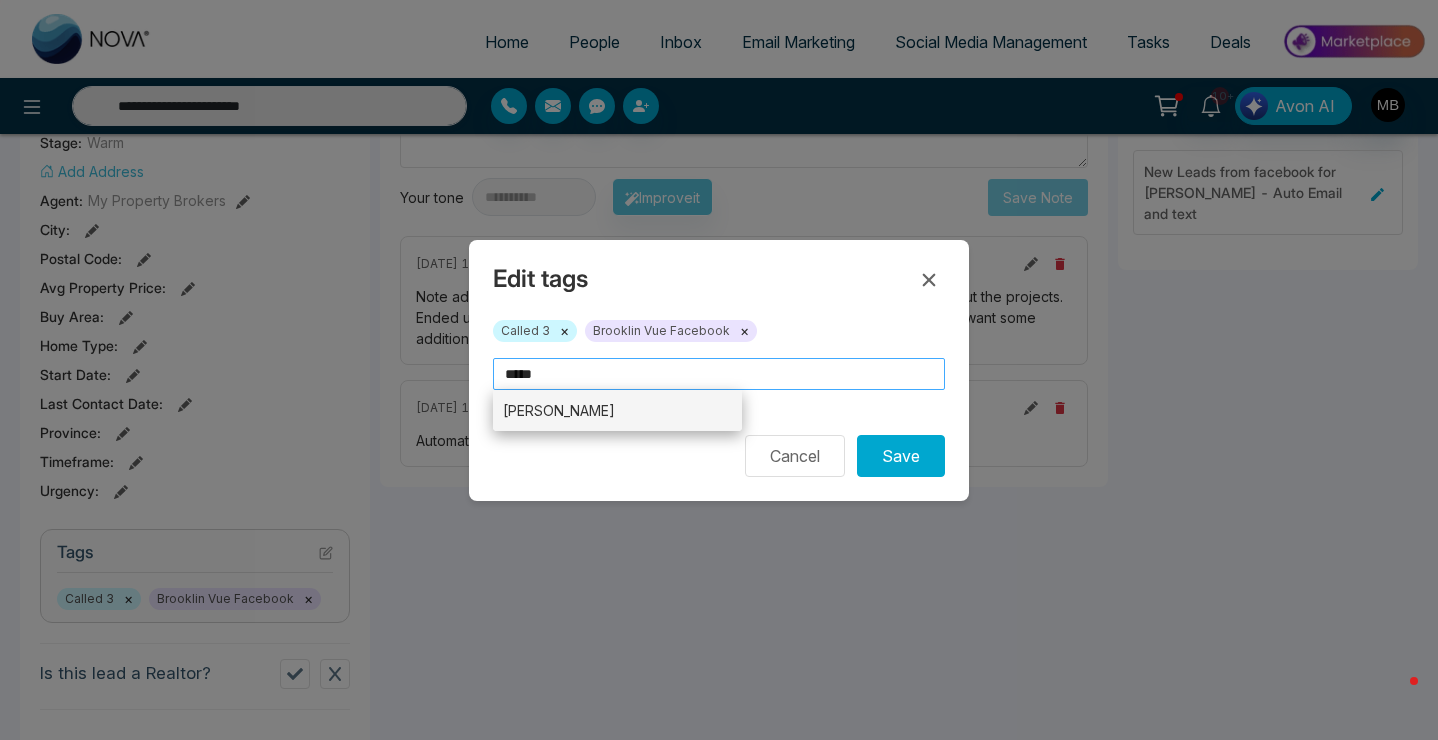 type on "*****" 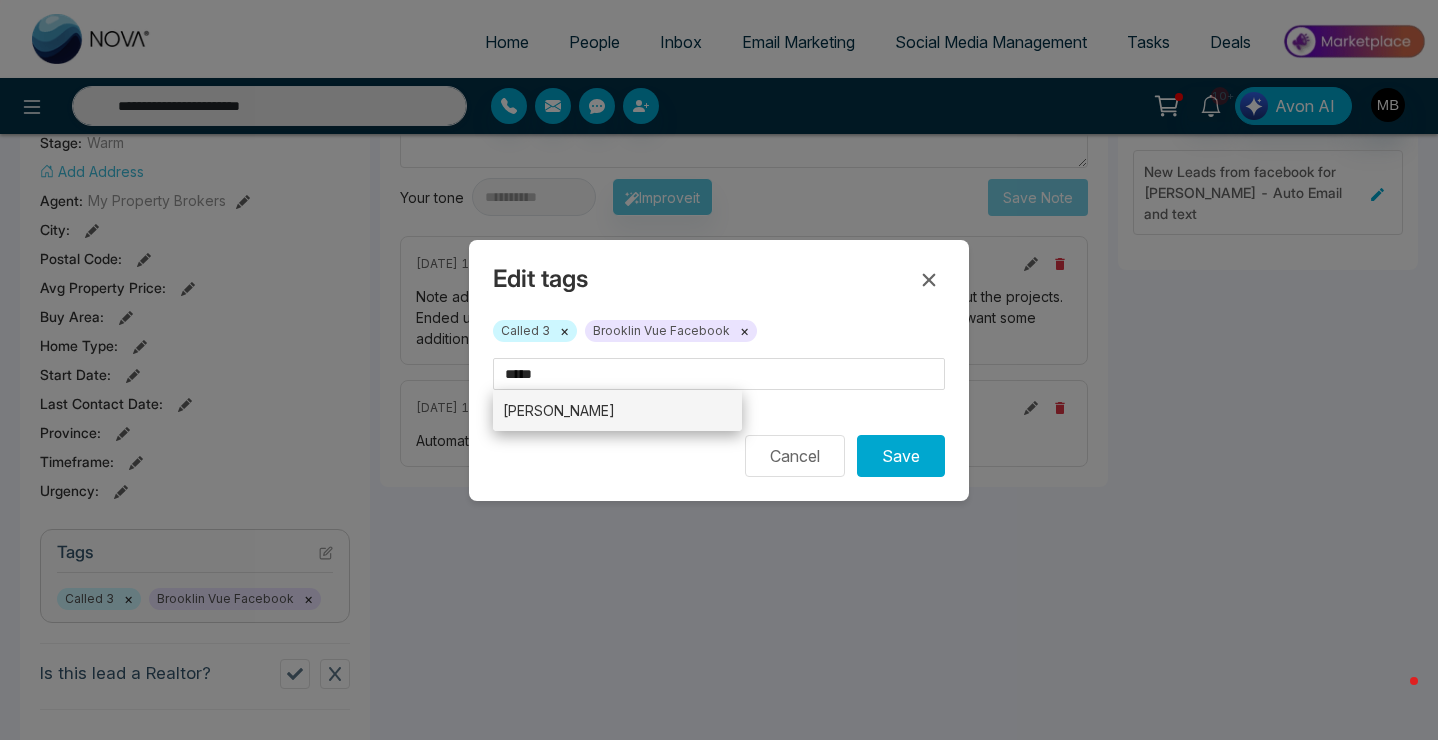 click on "[PERSON_NAME]" at bounding box center [617, 410] 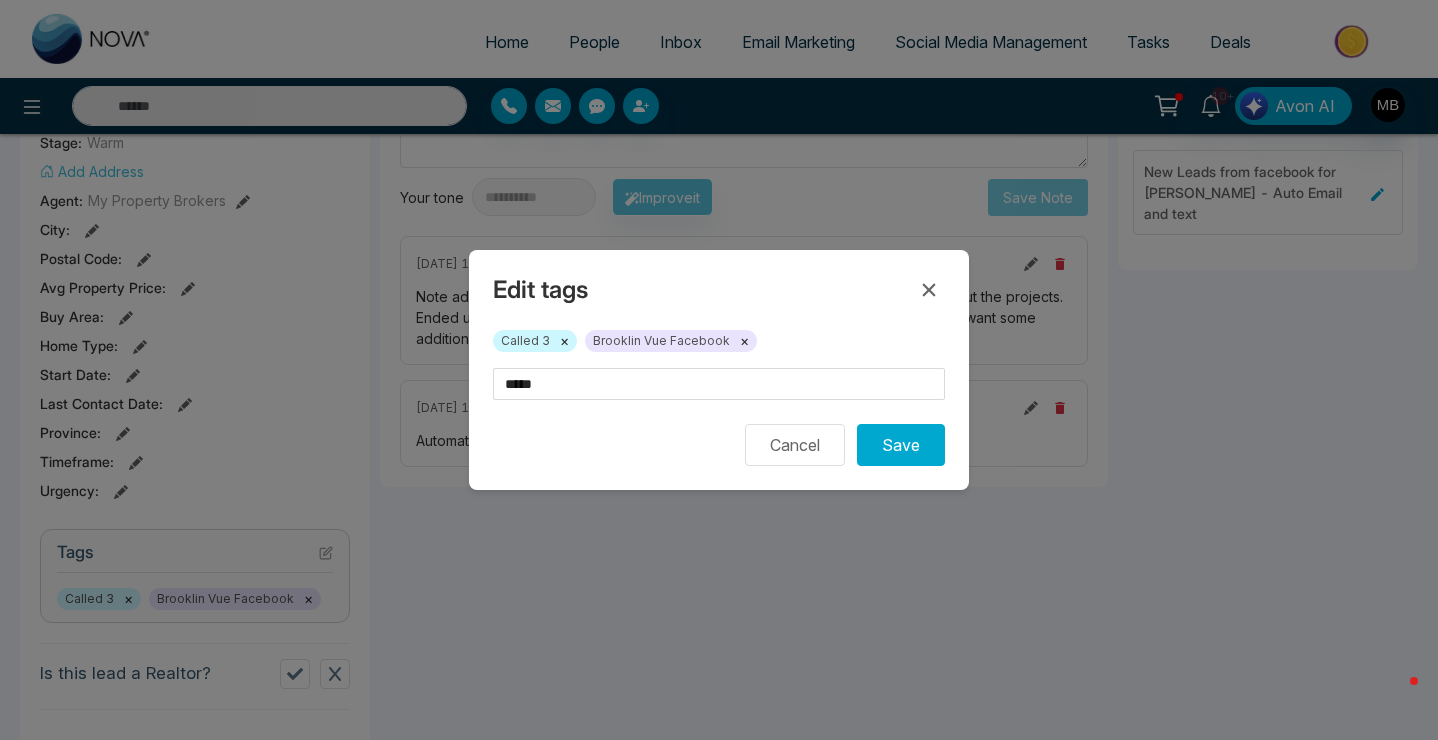click on "×" at bounding box center (564, 341) 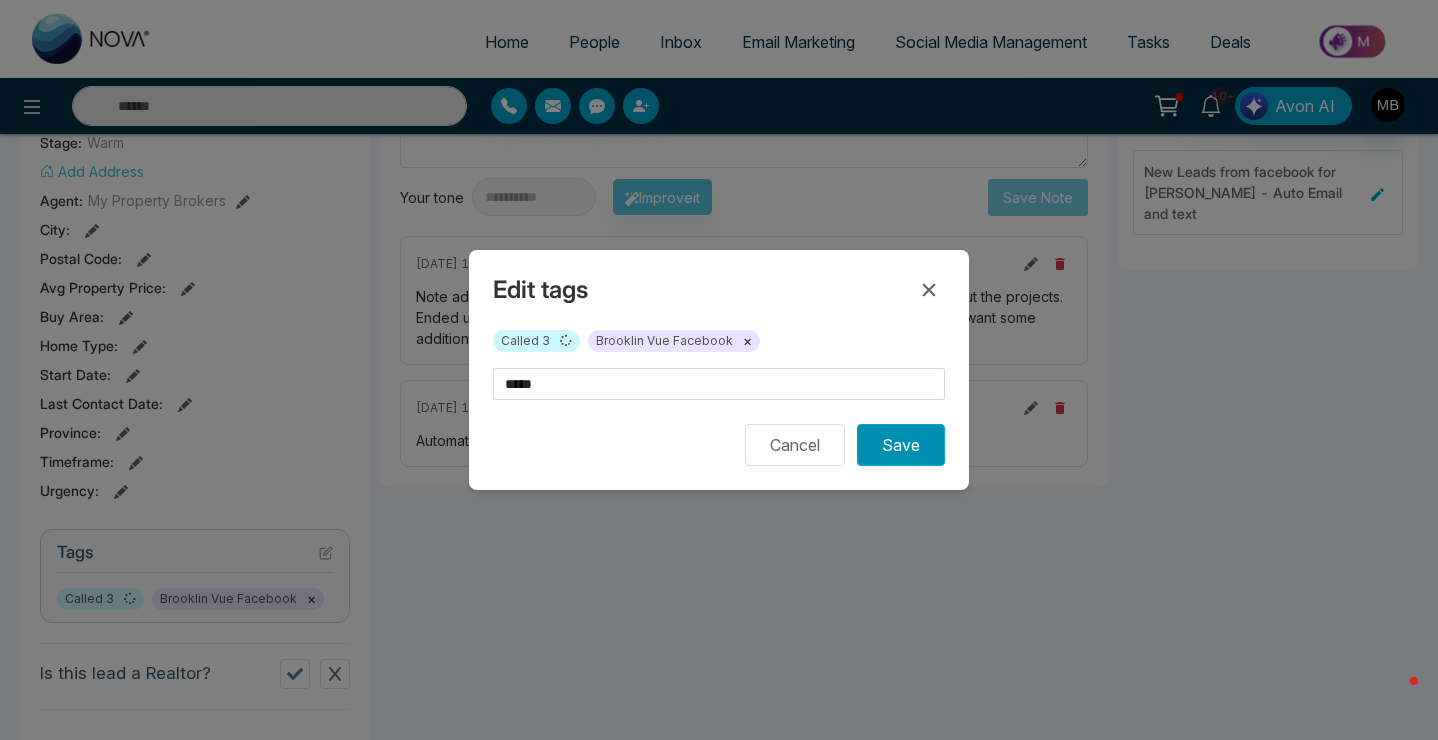 type on "**********" 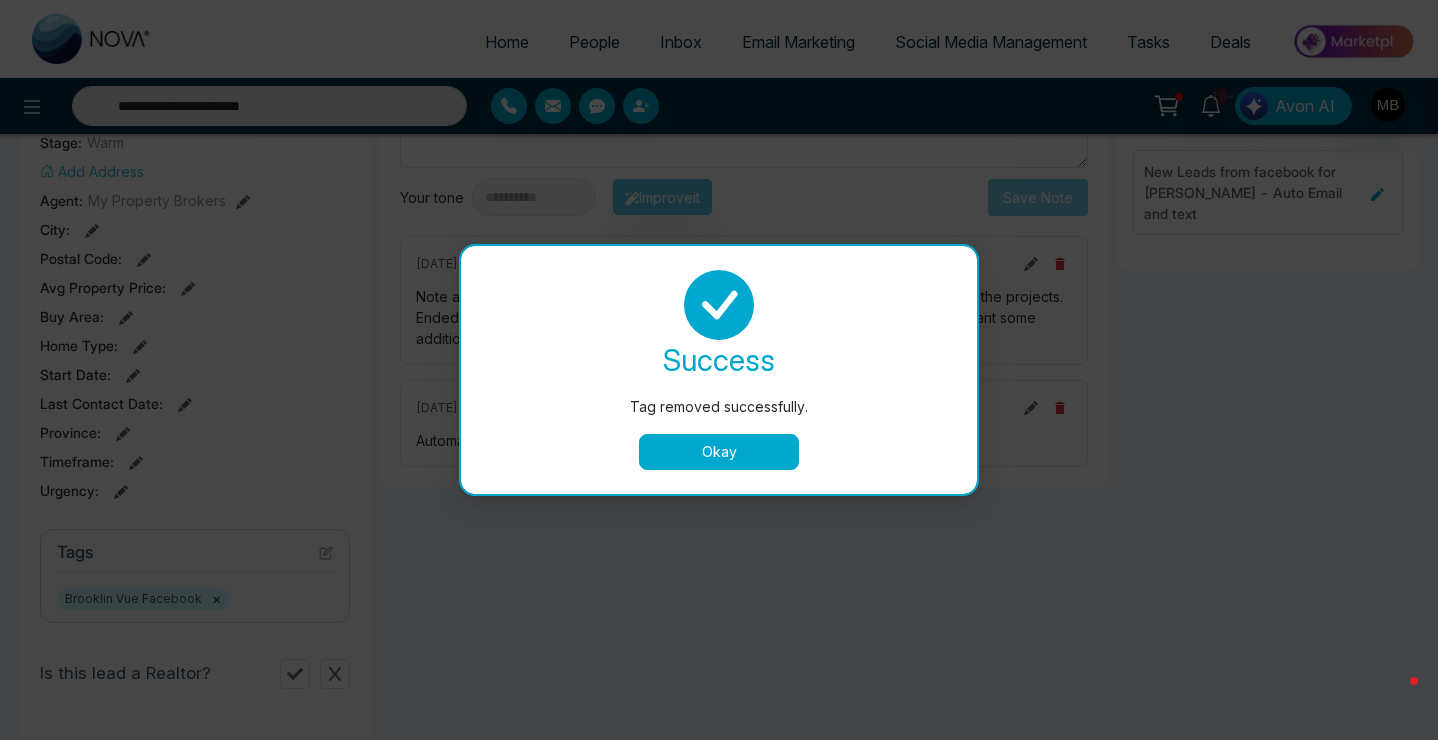 click on "Okay" at bounding box center [719, 452] 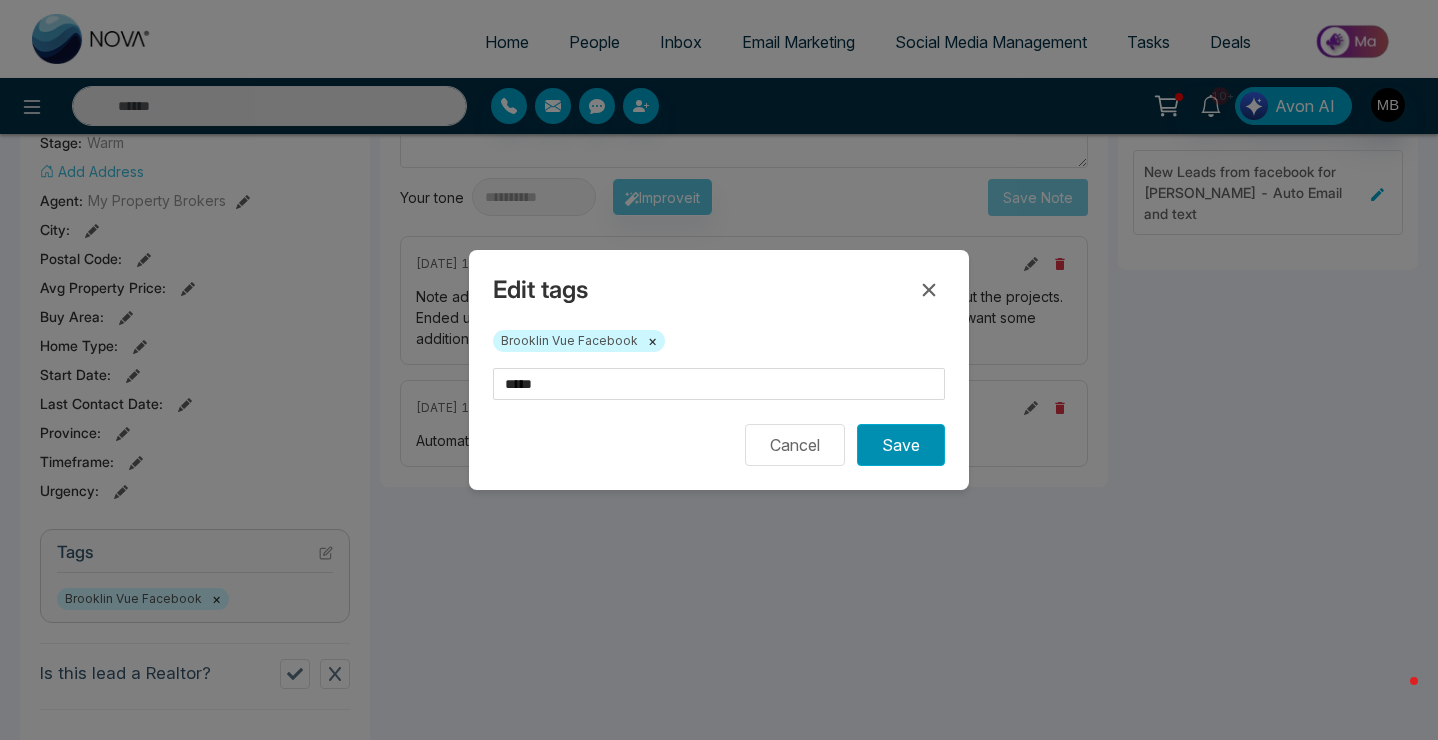 click on "Save" at bounding box center [901, 445] 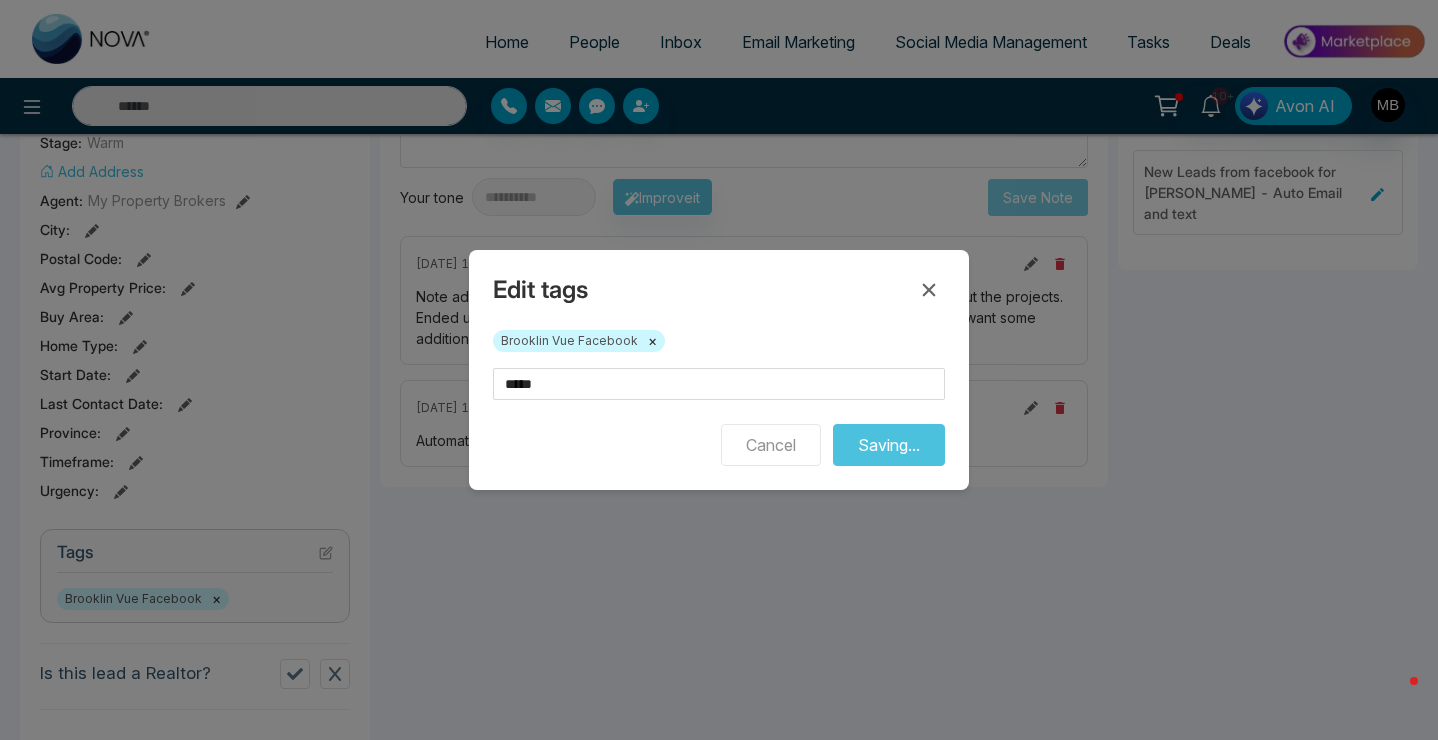 type on "**********" 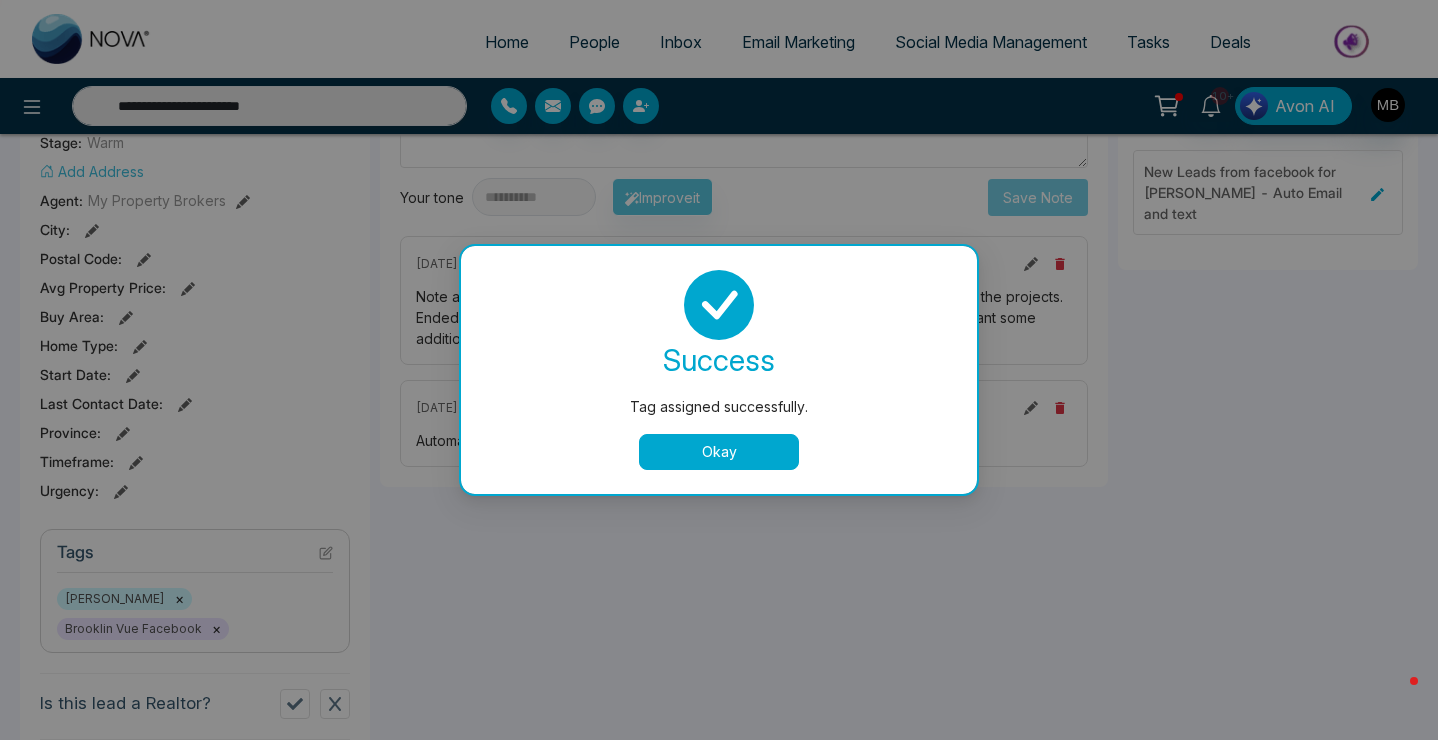 click on "Okay" at bounding box center [719, 452] 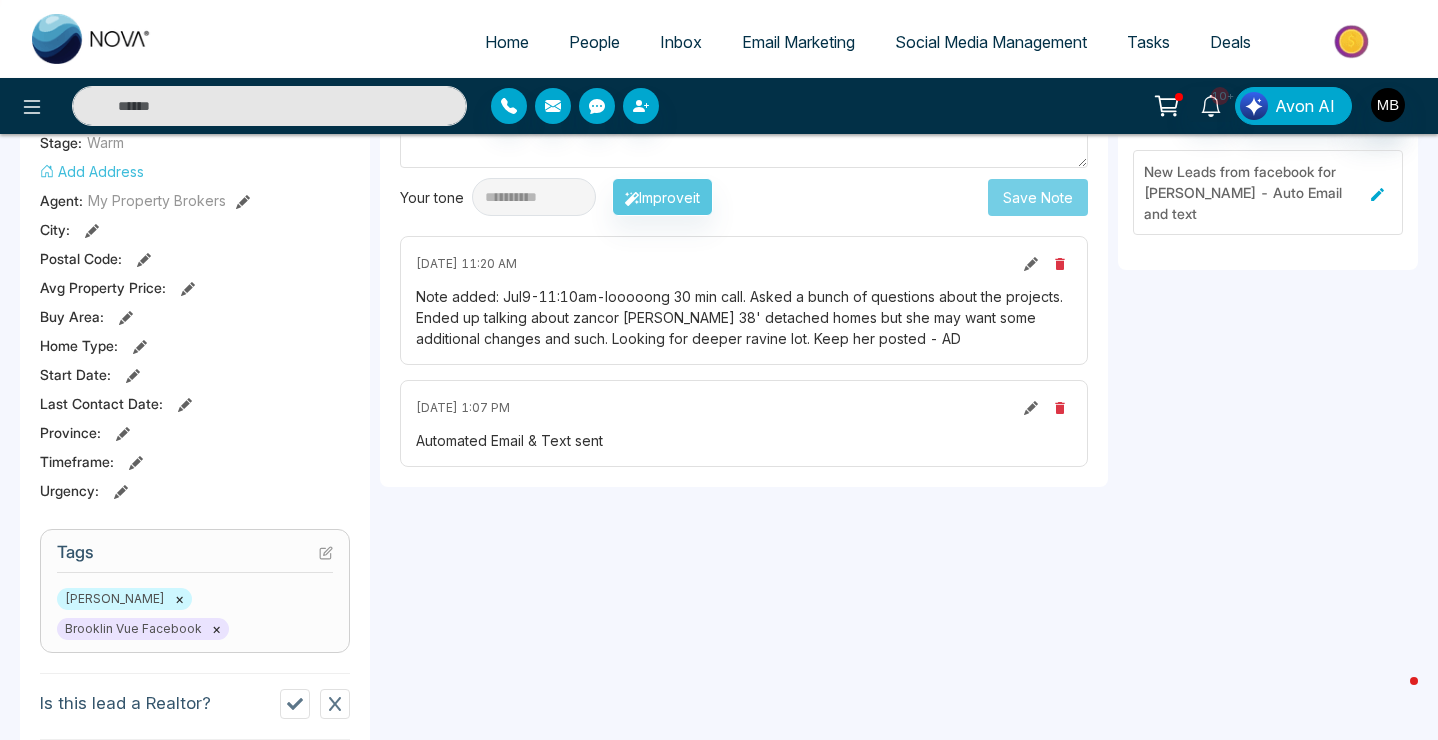 click at bounding box center [269, 106] 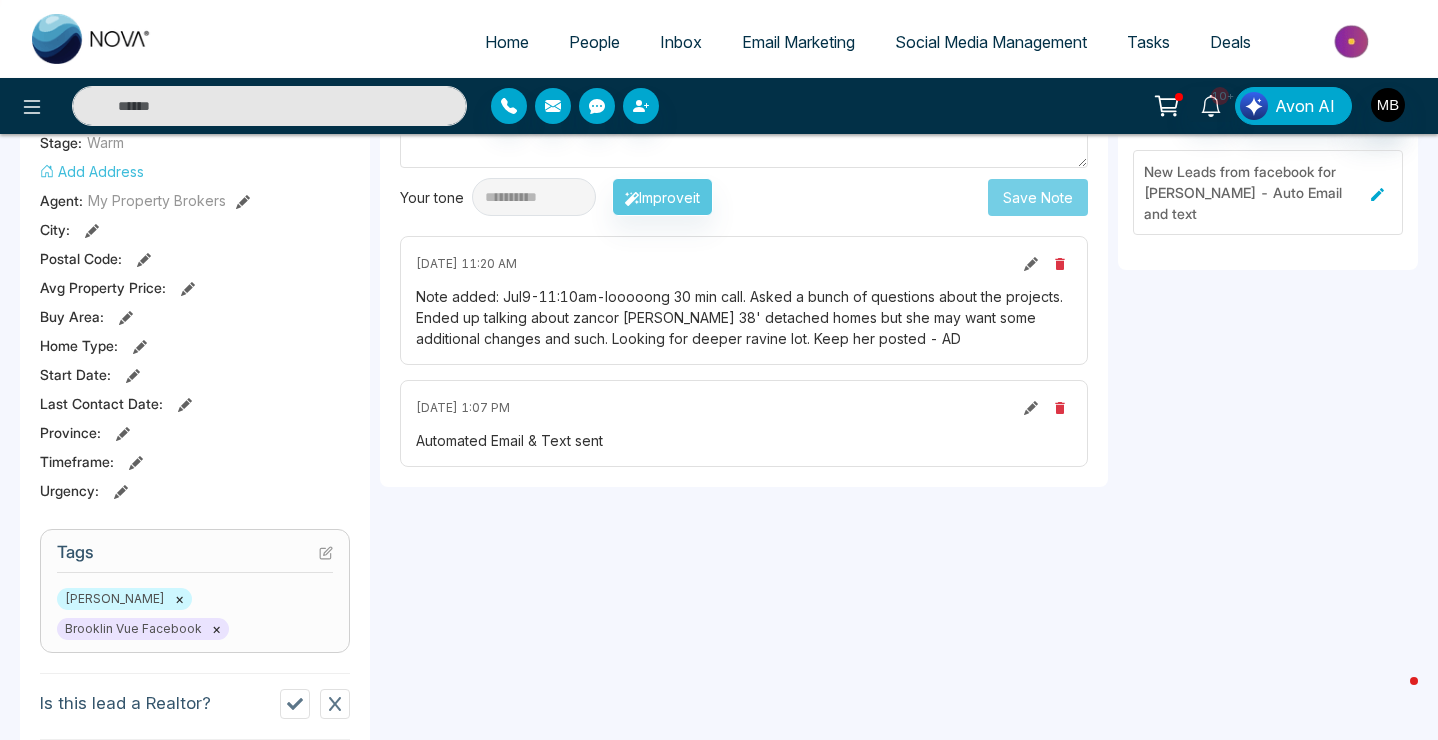 paste on "**********" 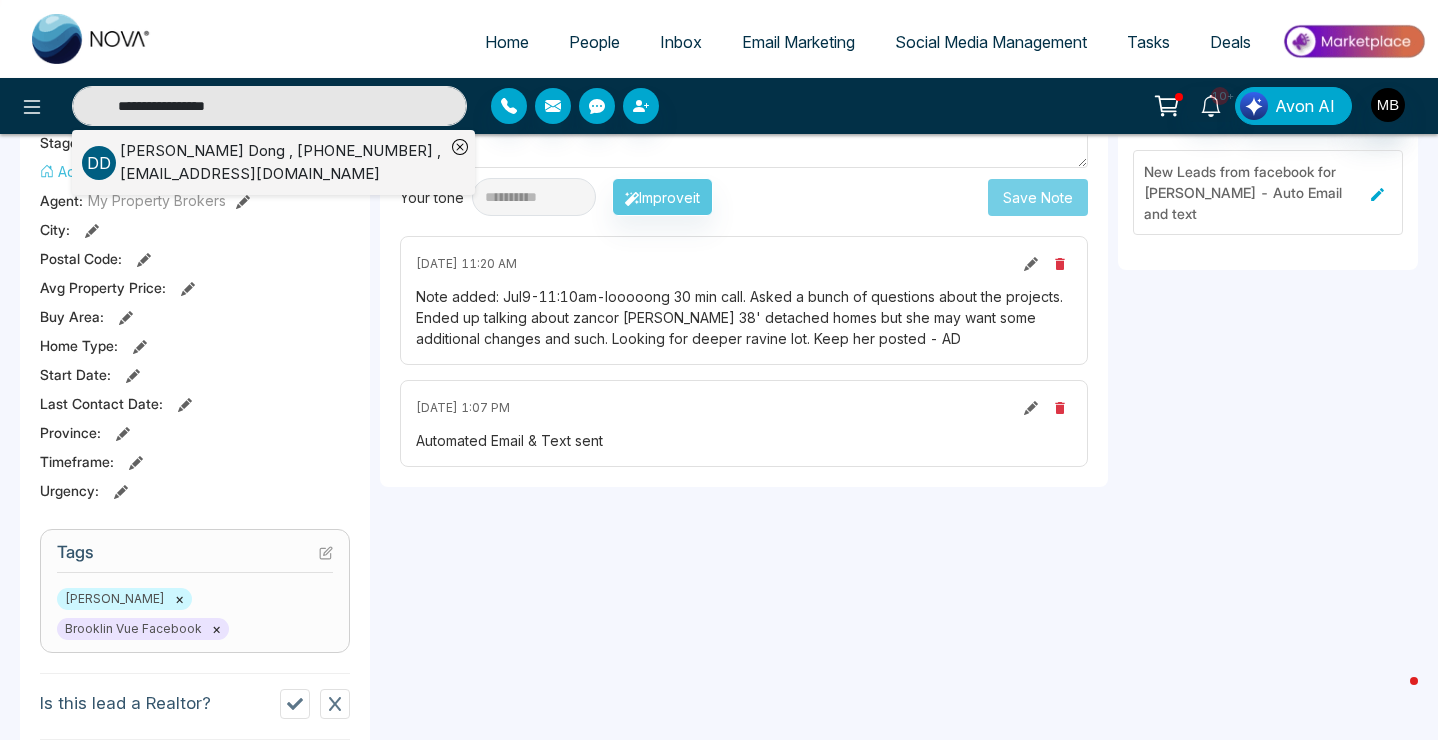 type on "**********" 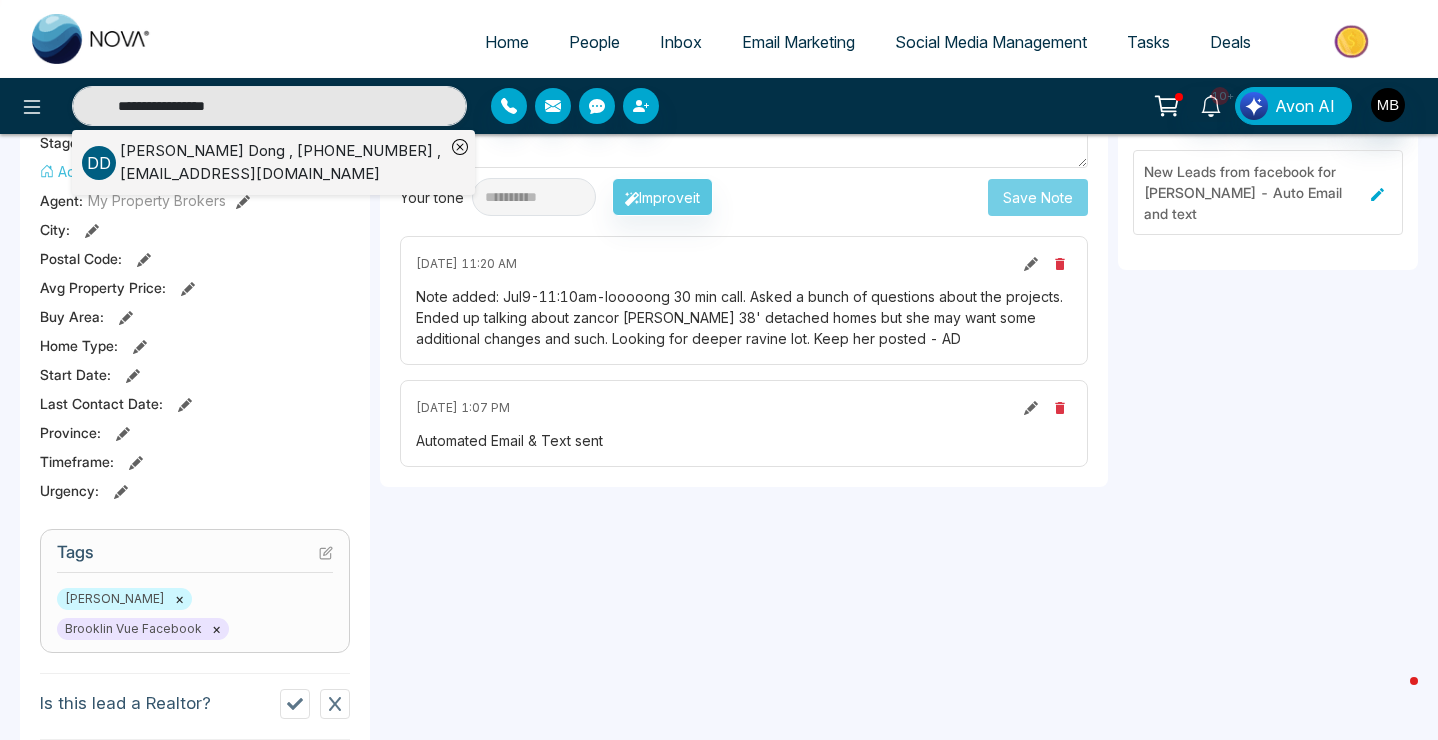 click on "[PERSON_NAME]   , [PHONE_NUMBER]   , [EMAIL_ADDRESS][DOMAIN_NAME]" at bounding box center (282, 162) 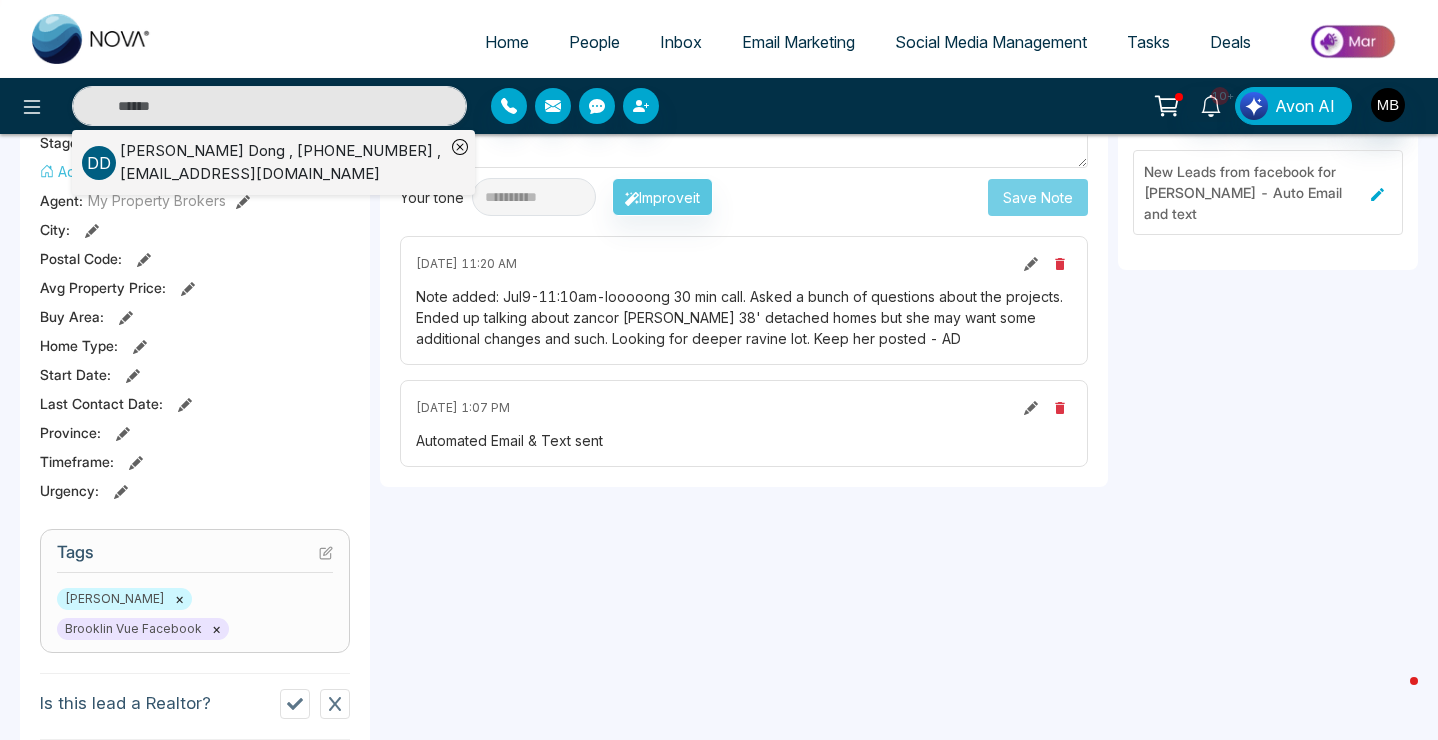 type on "**********" 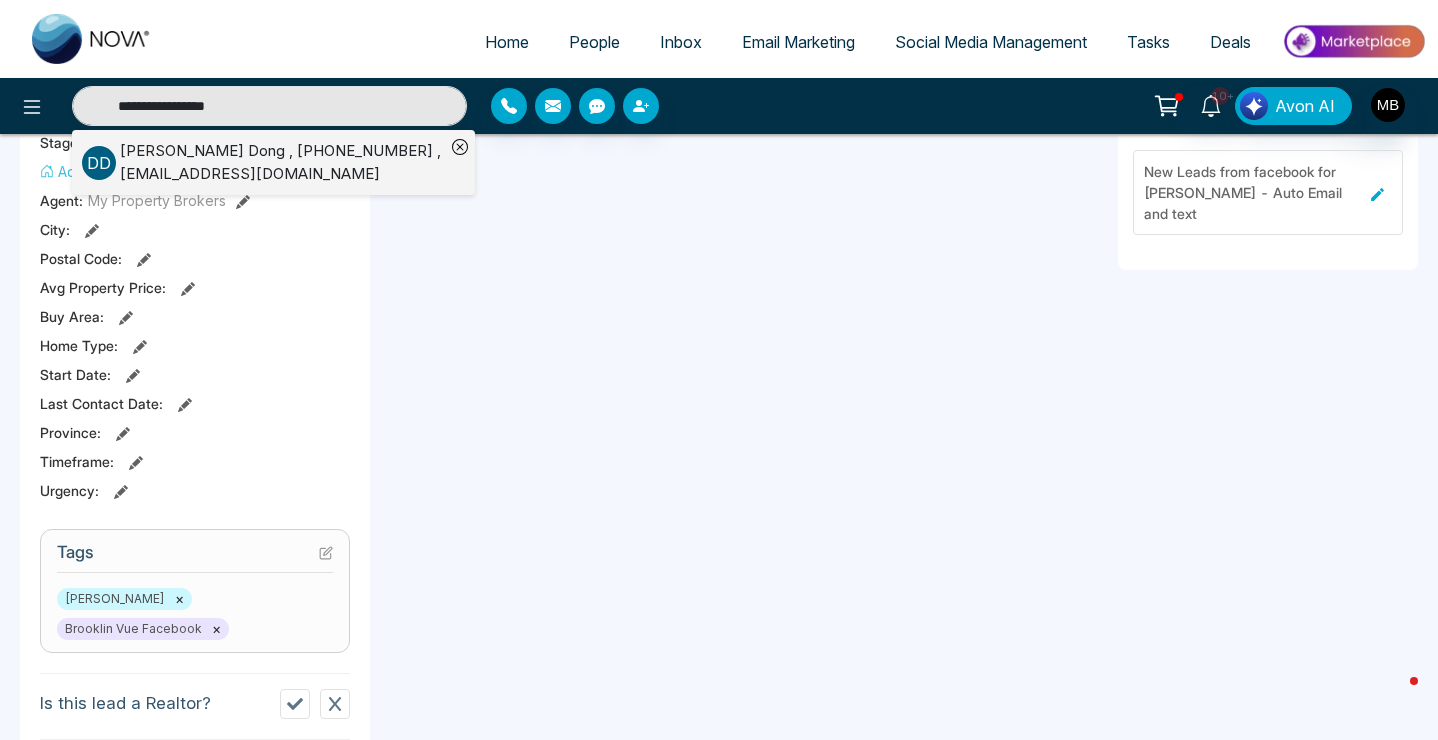 scroll, scrollTop: 0, scrollLeft: 0, axis: both 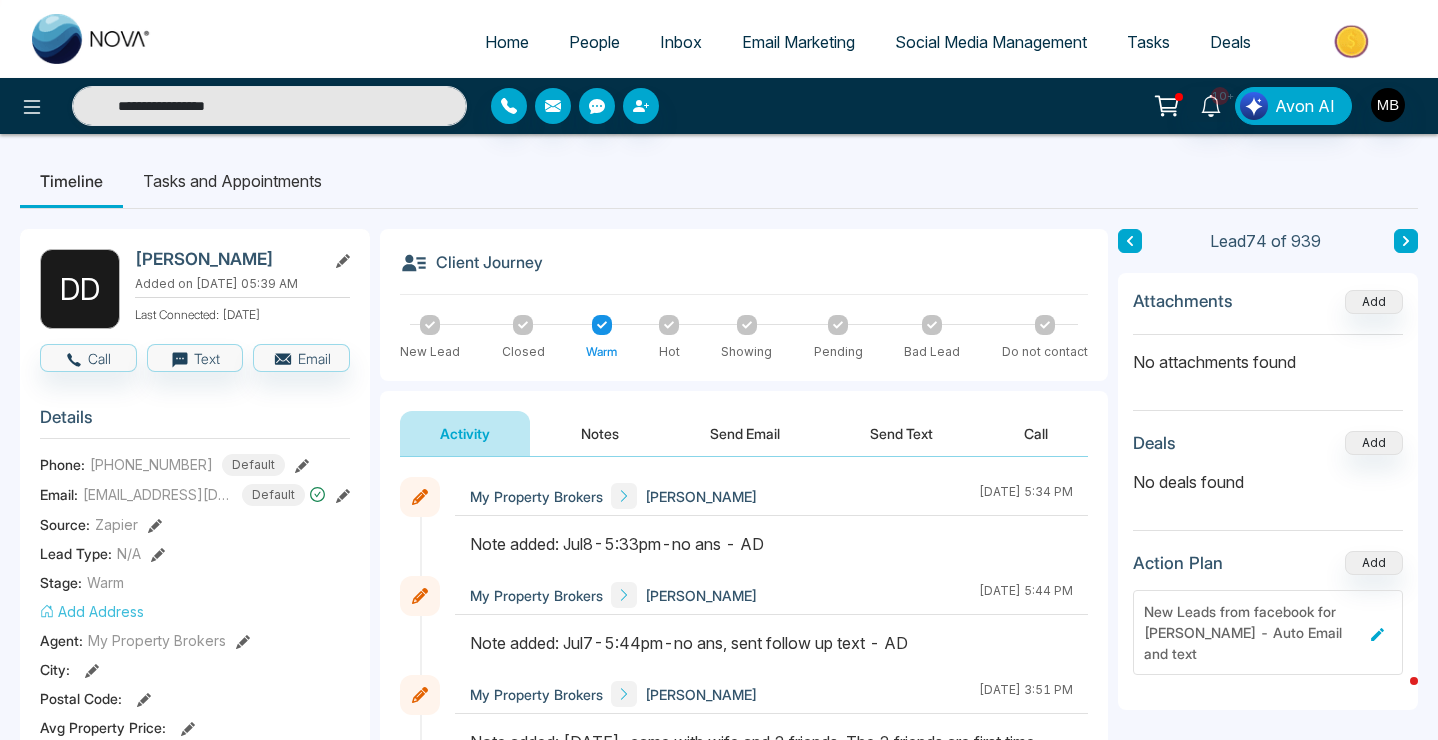 click on "Notes" at bounding box center [600, 433] 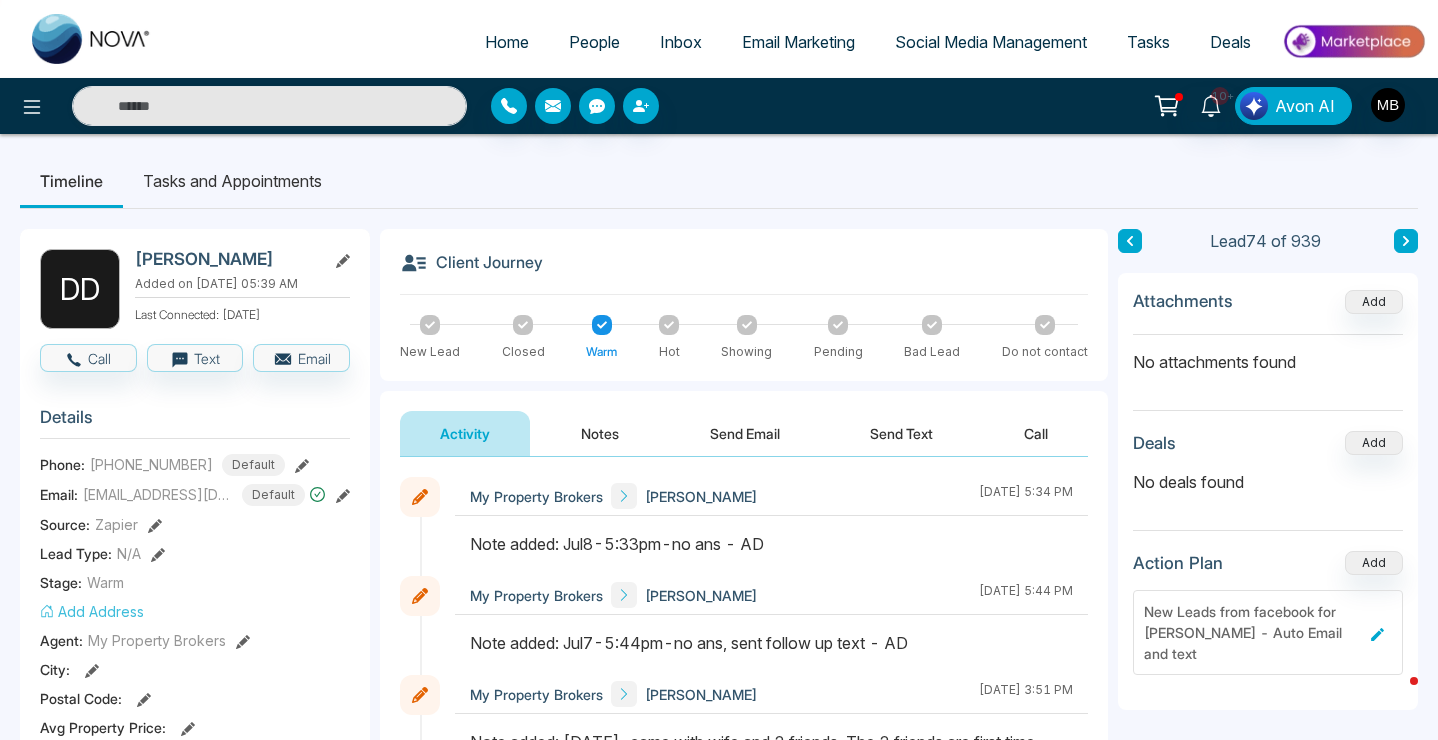 type on "**********" 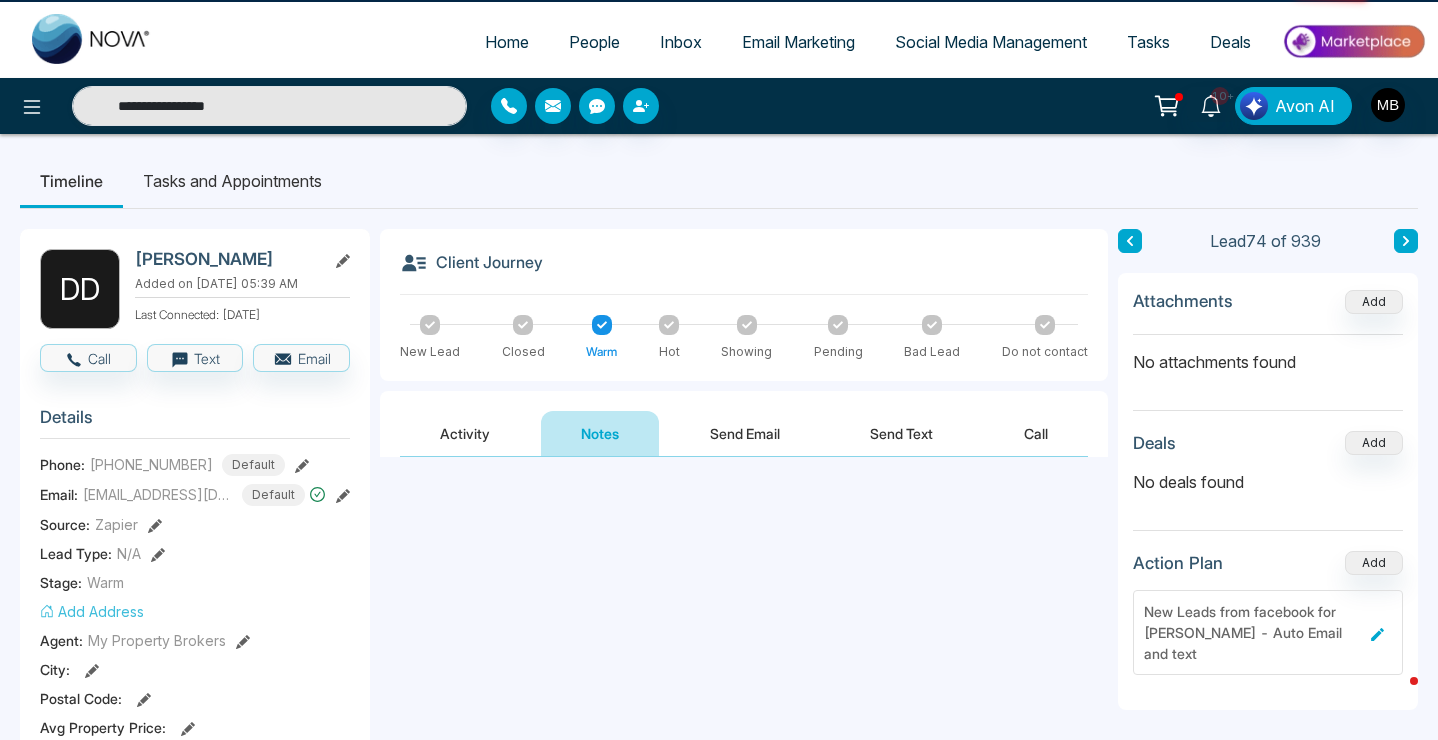 type 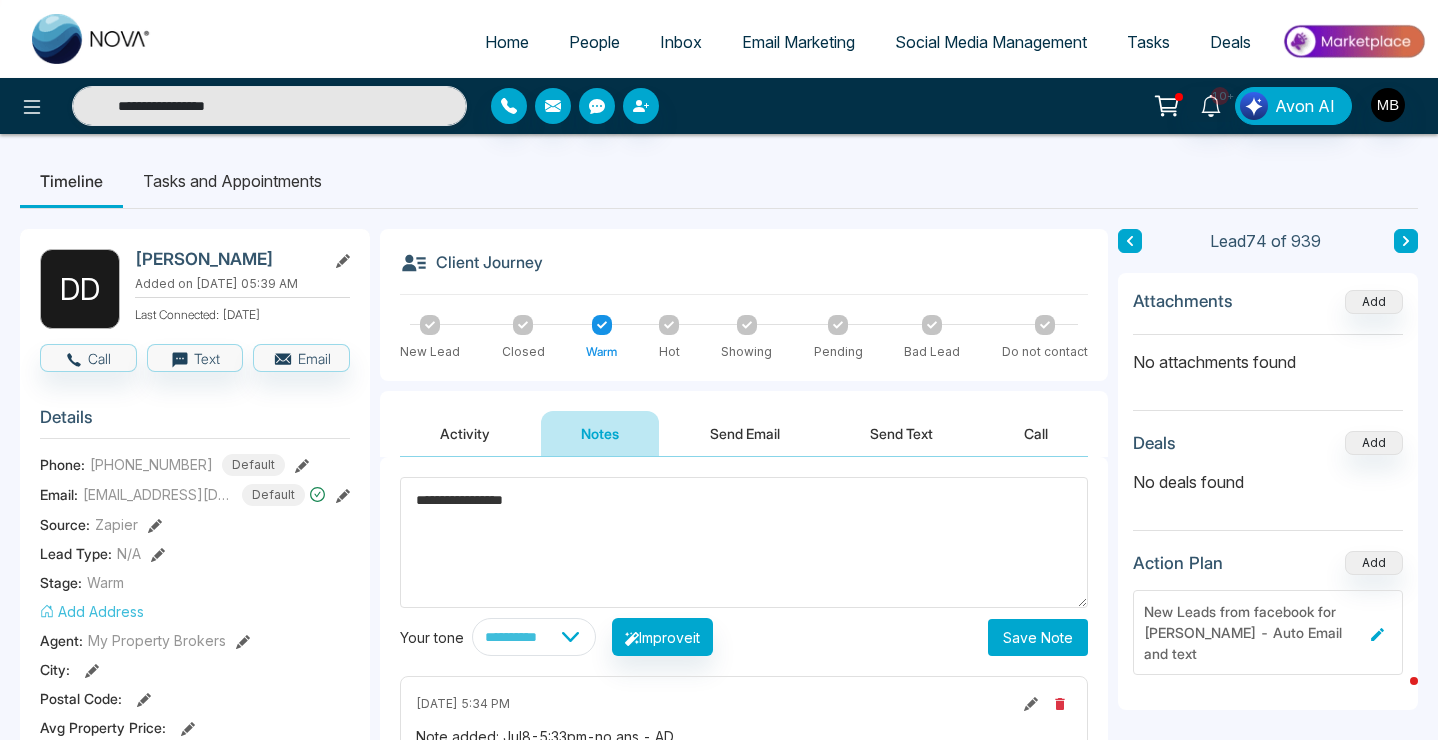 click on "**********" at bounding box center (744, 542) 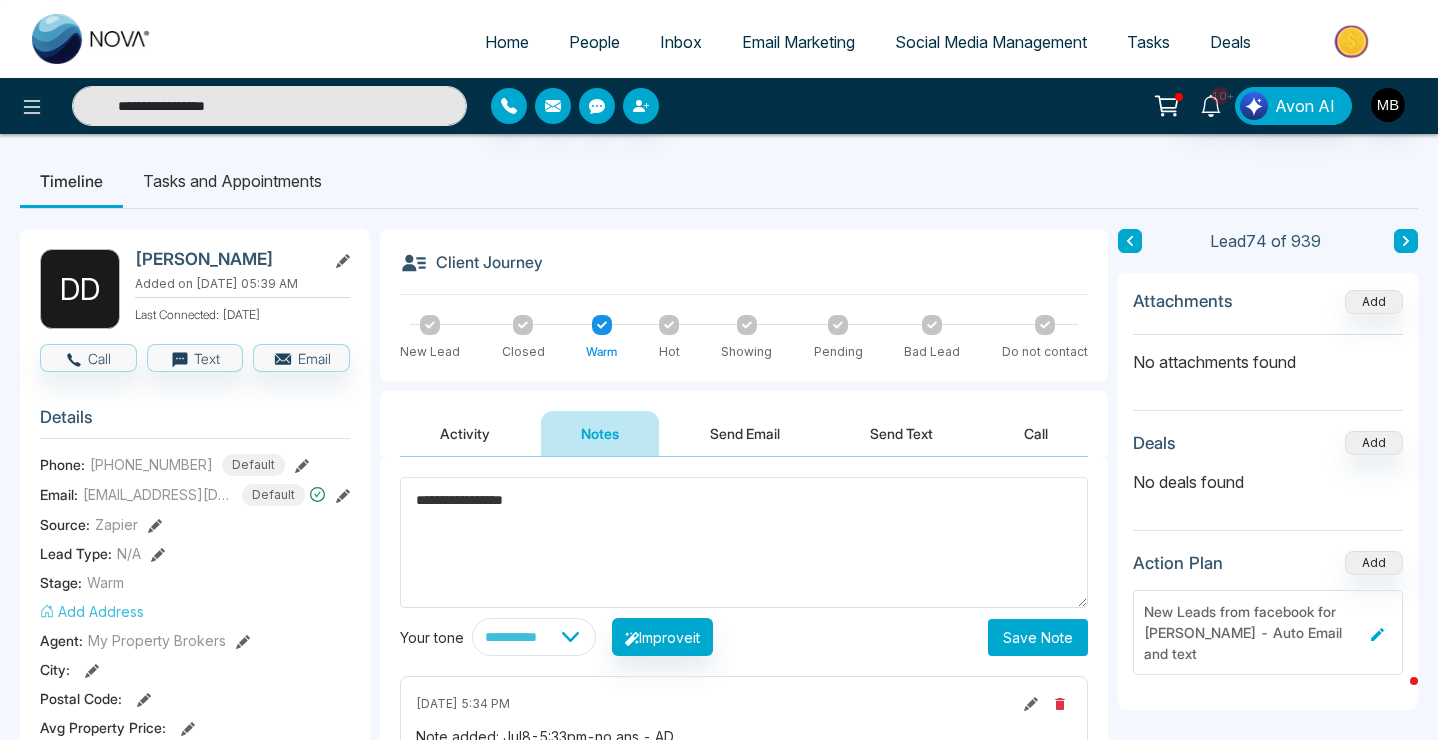 type 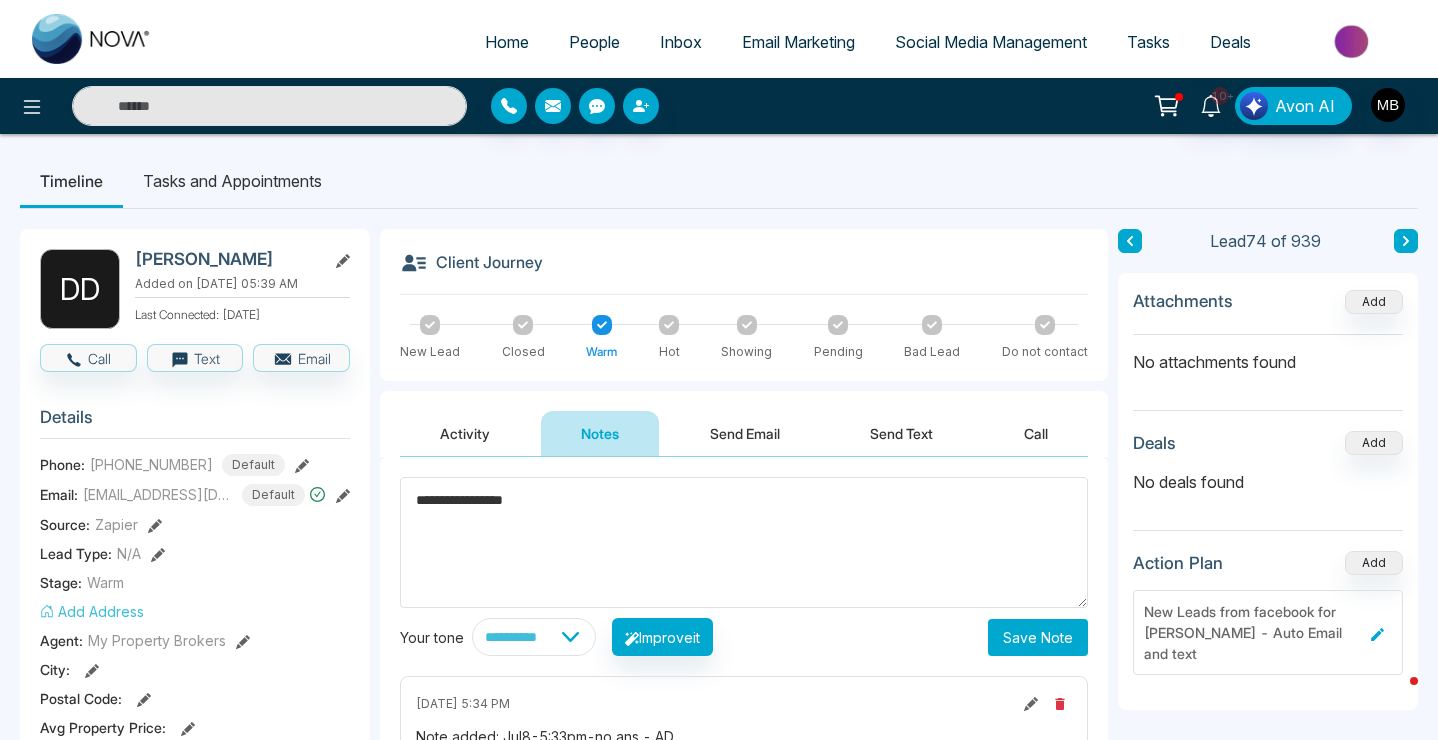 click on "**********" at bounding box center [744, 542] 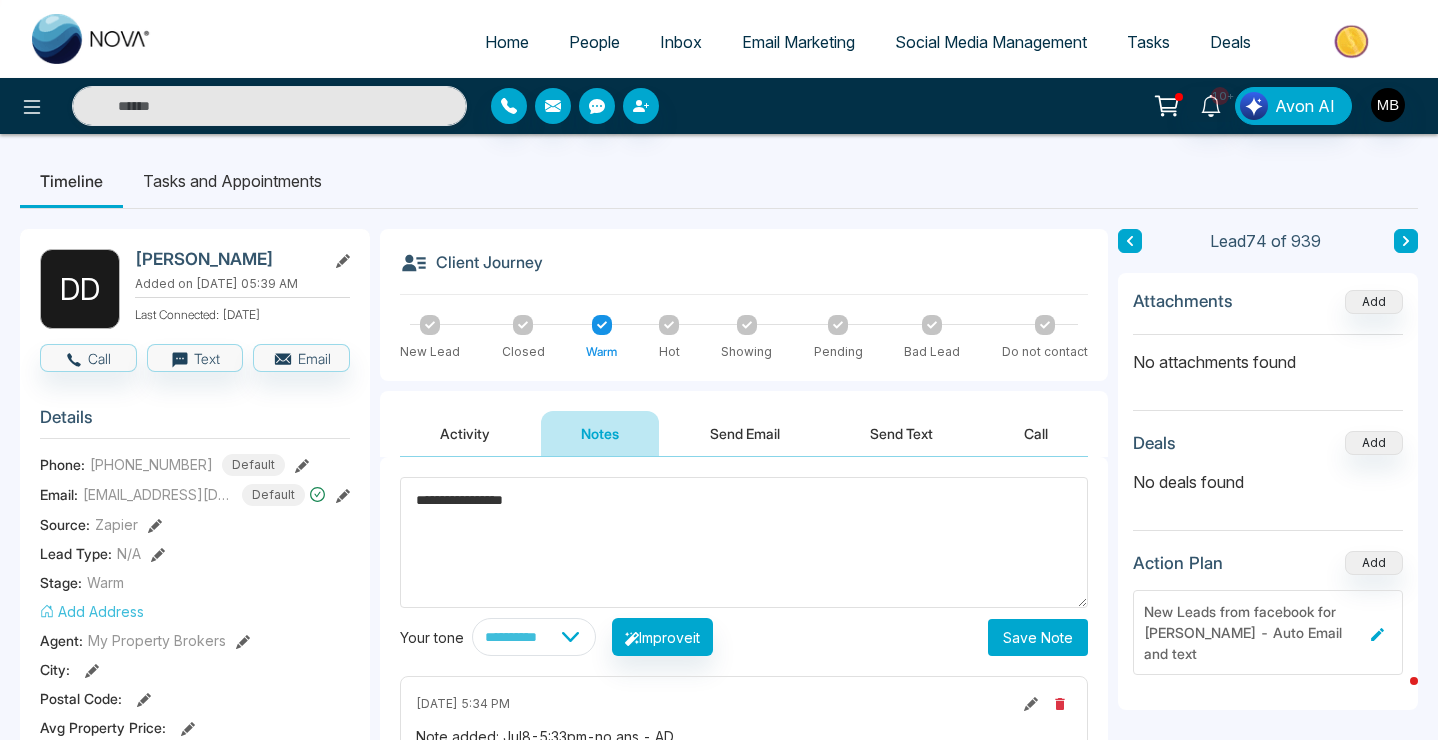 click on "**********" at bounding box center (744, 542) 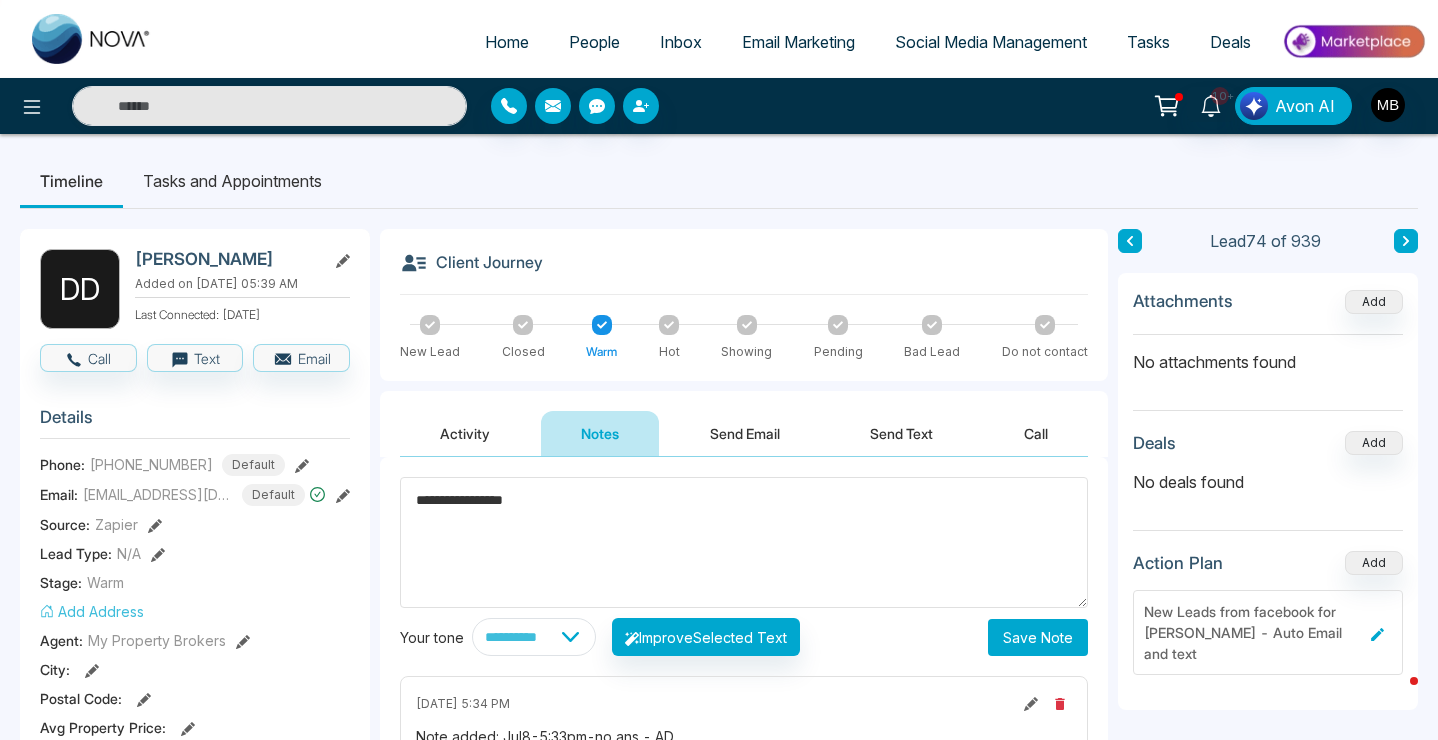 click on "**********" at bounding box center (744, 542) 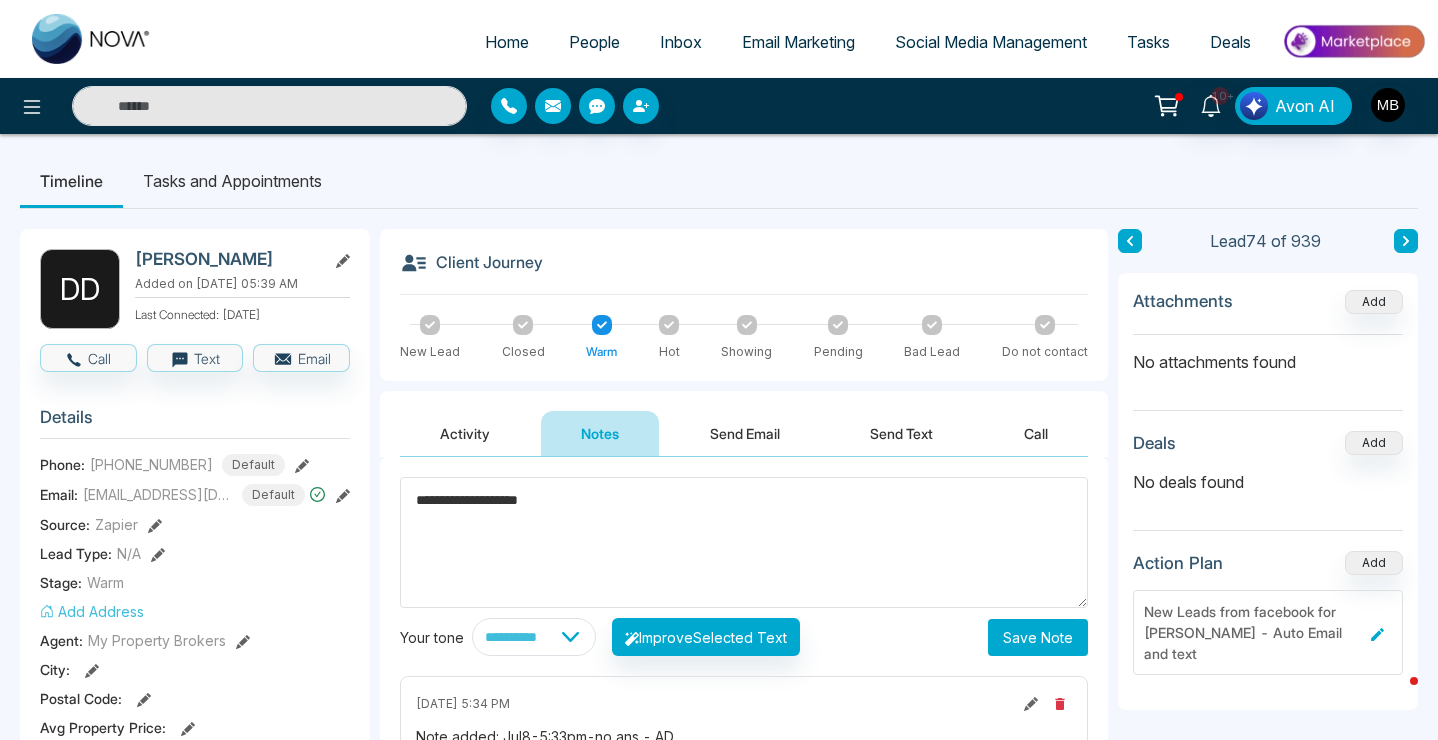 type on "**********" 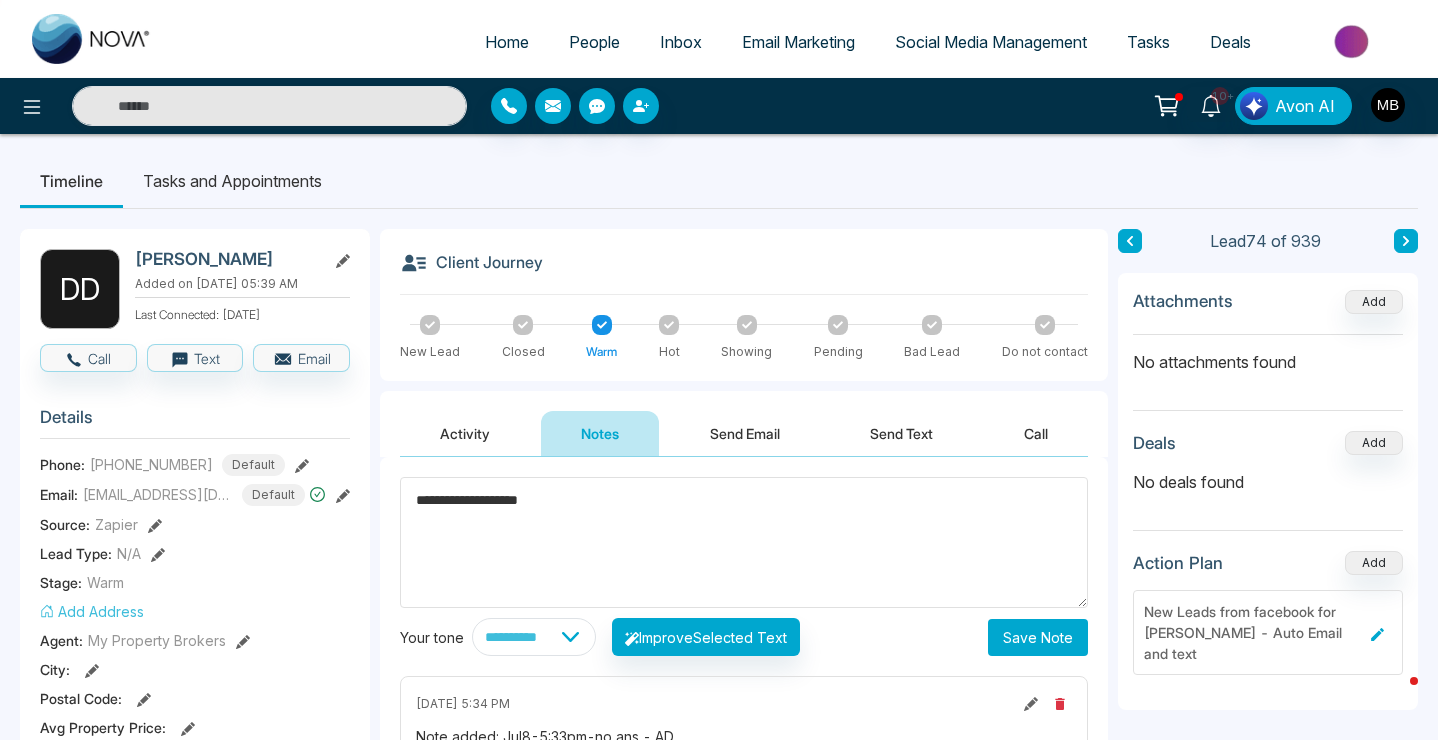 click on "Save Note" at bounding box center (1038, 637) 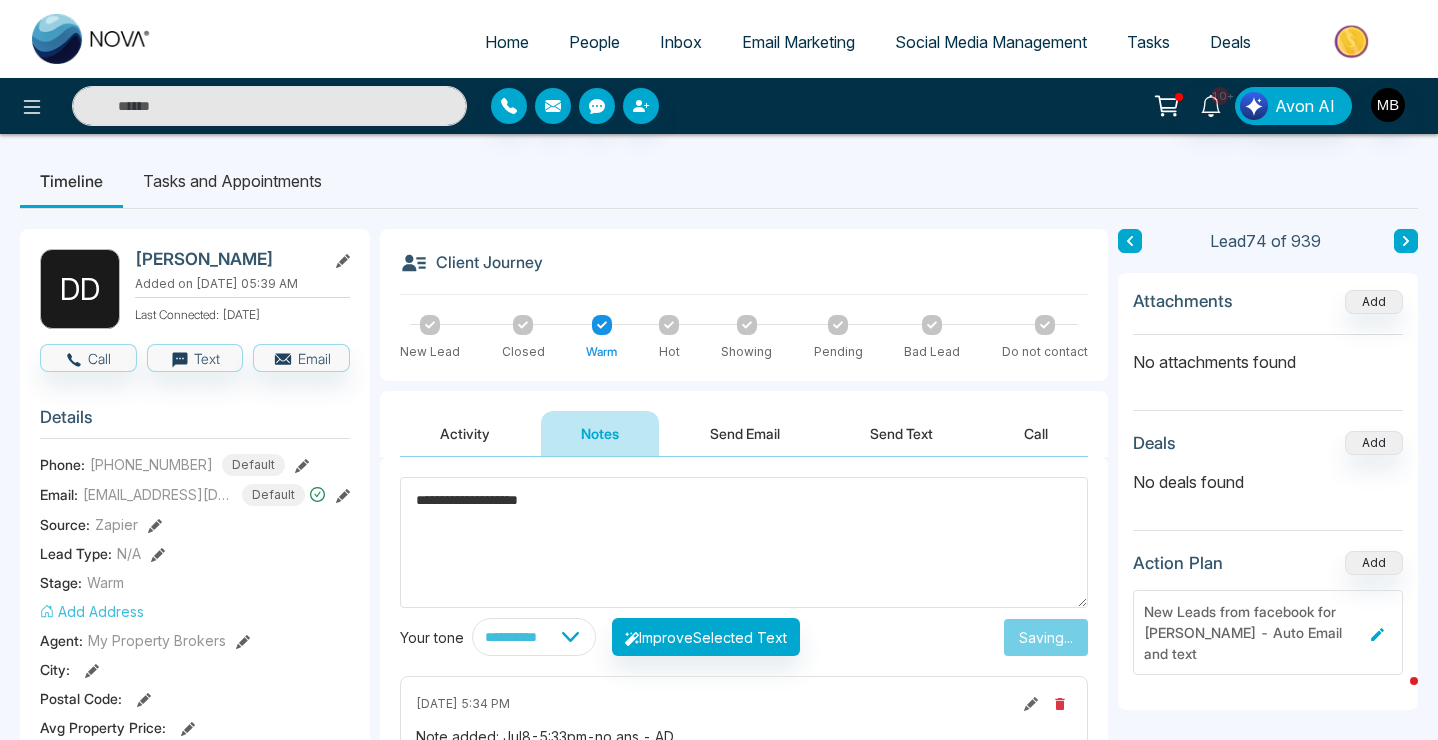 type on "**********" 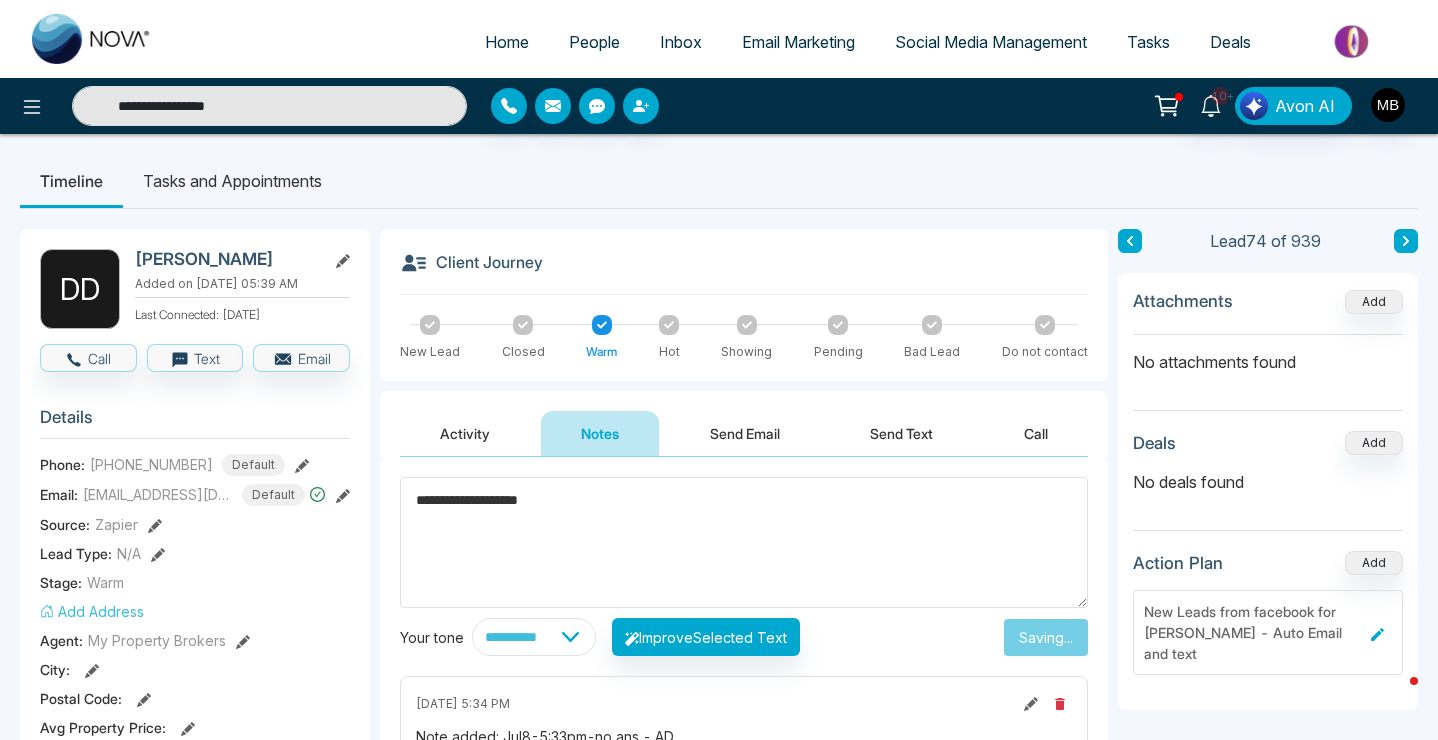type 